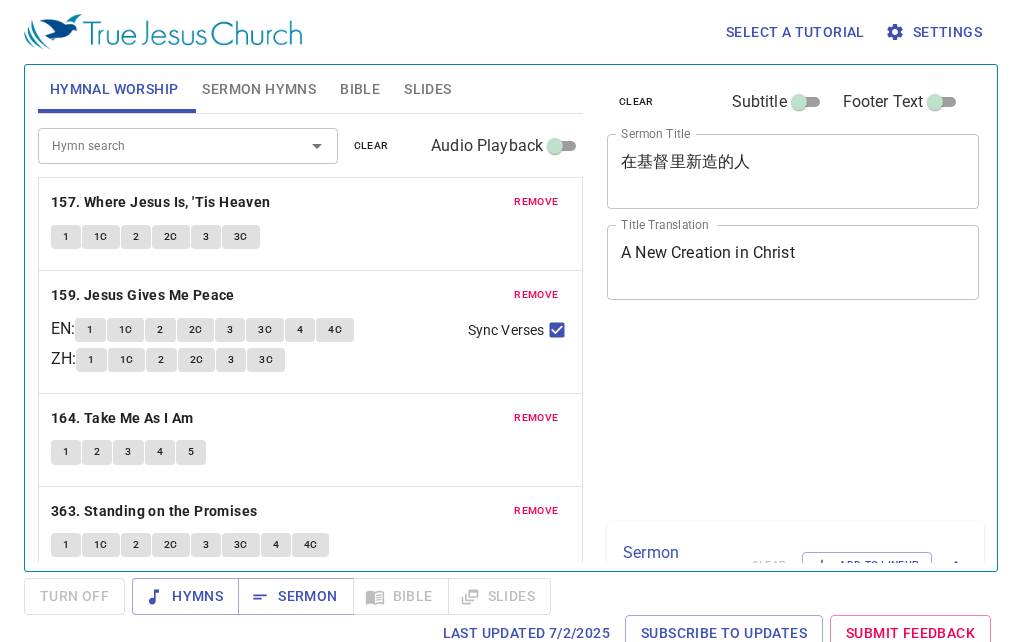 scroll, scrollTop: 0, scrollLeft: 0, axis: both 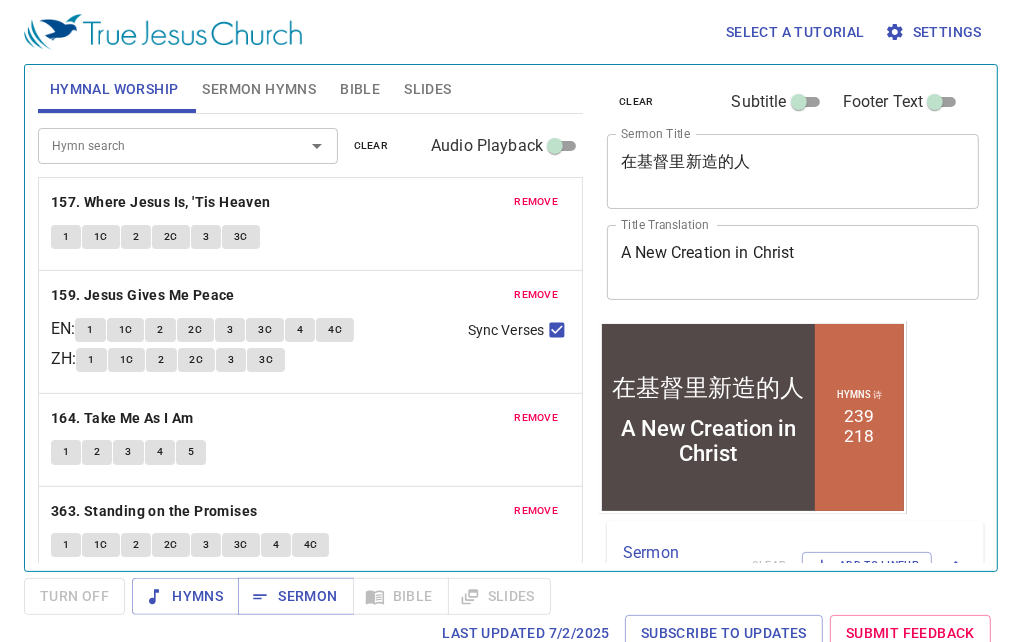 click on "remove" at bounding box center [536, 202] 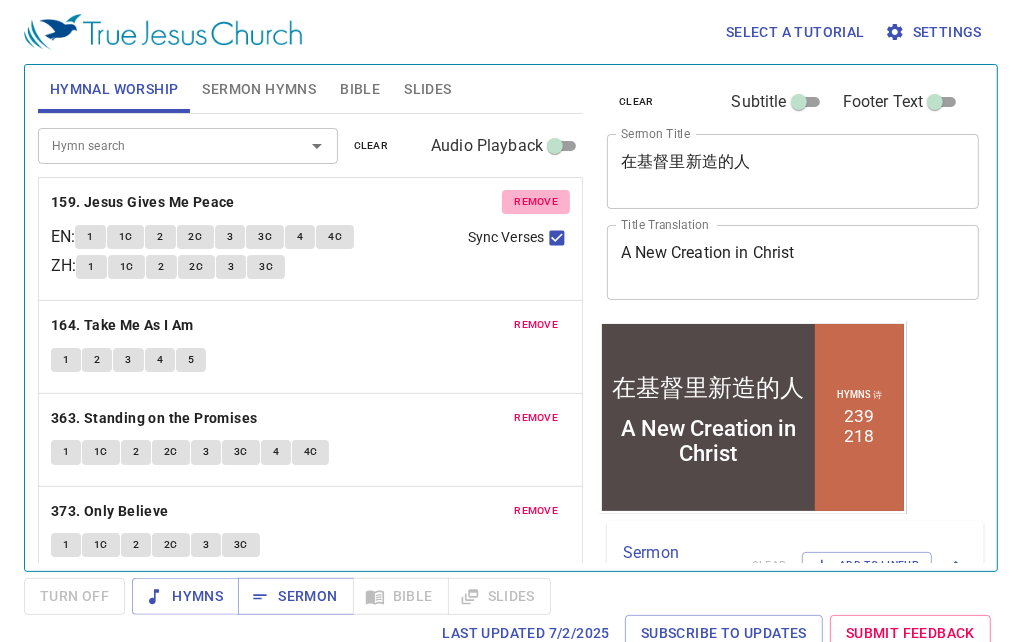 click on "remove" at bounding box center (536, 202) 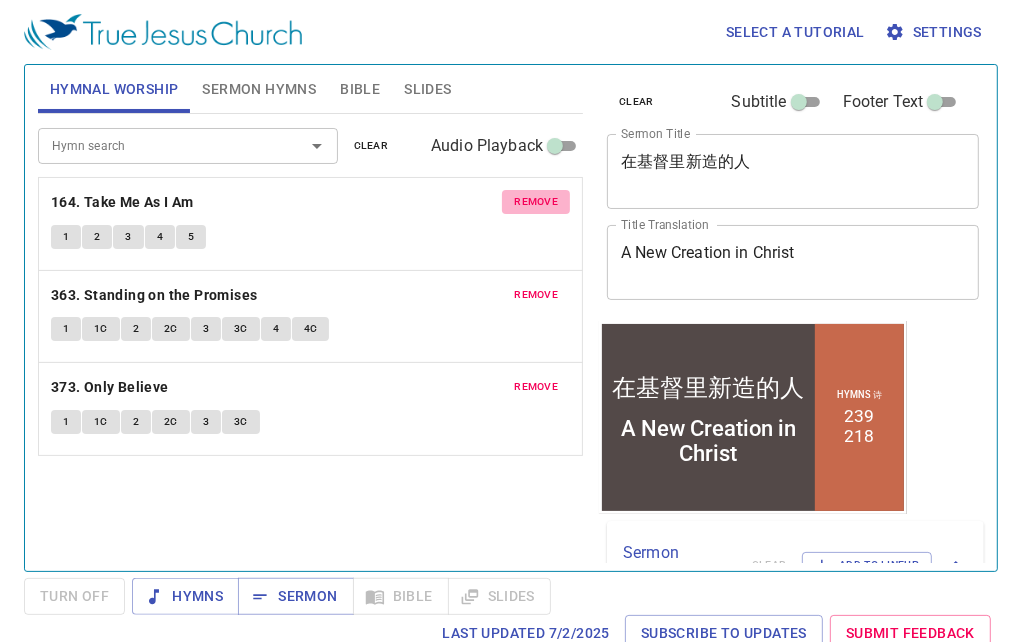 click on "remove" at bounding box center (536, 202) 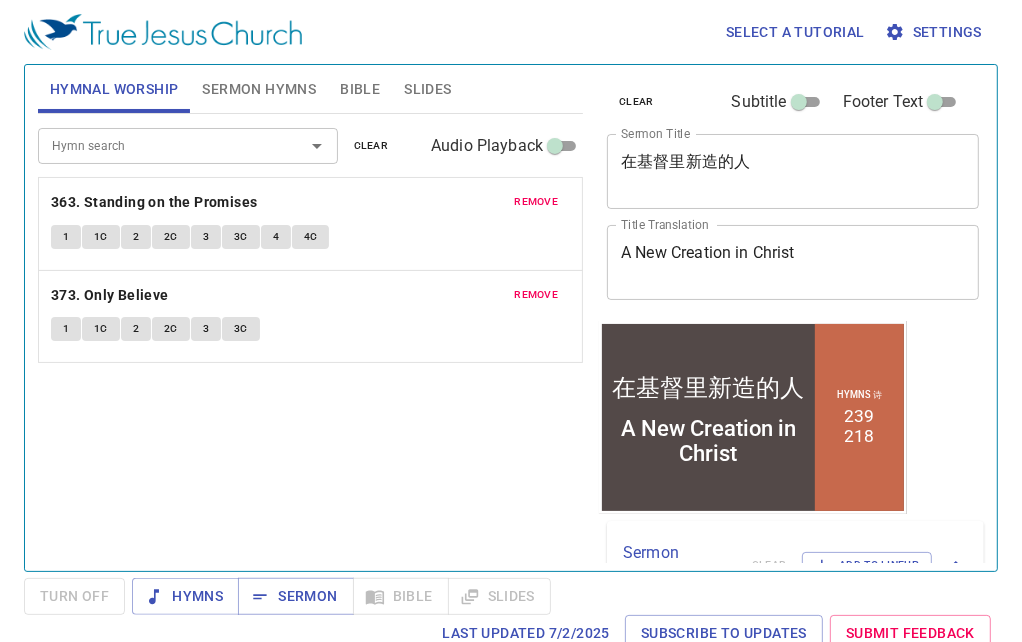 click on "remove" at bounding box center [536, 202] 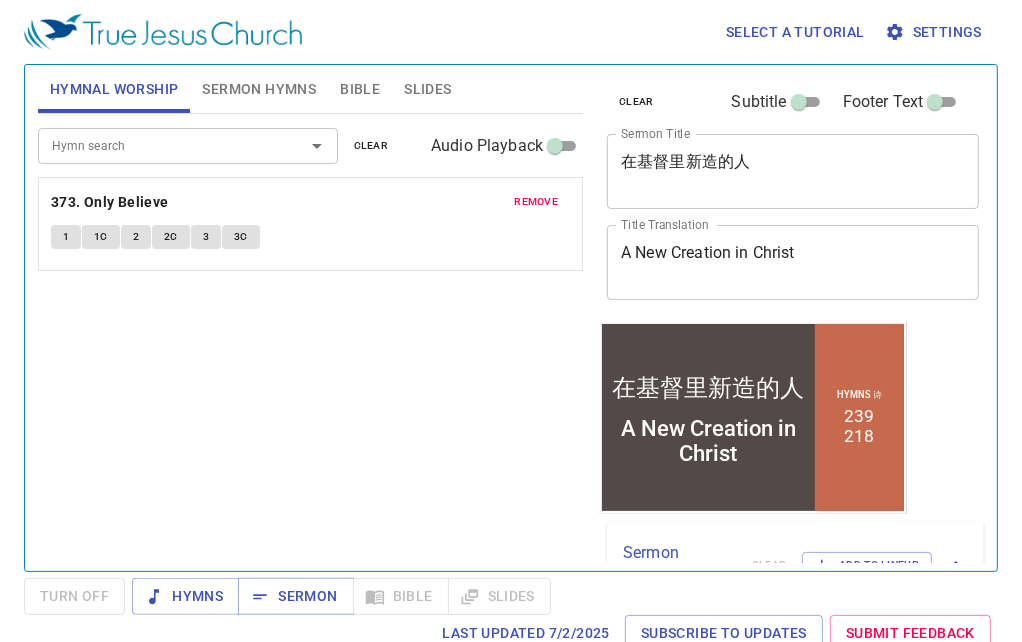 click on "remove" at bounding box center (536, 202) 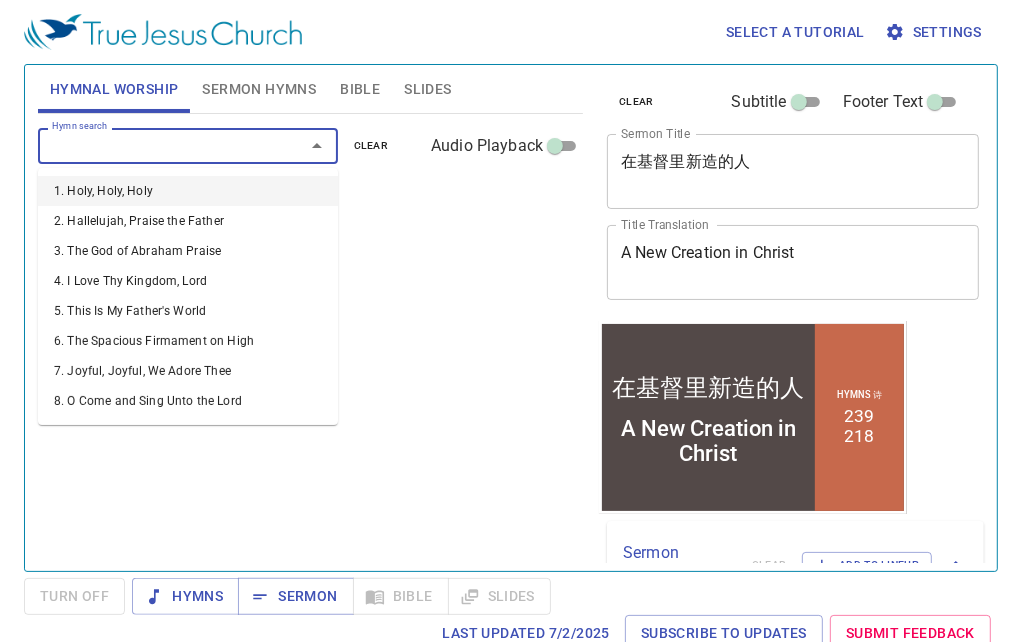 click on "Hymn search" at bounding box center [158, 145] 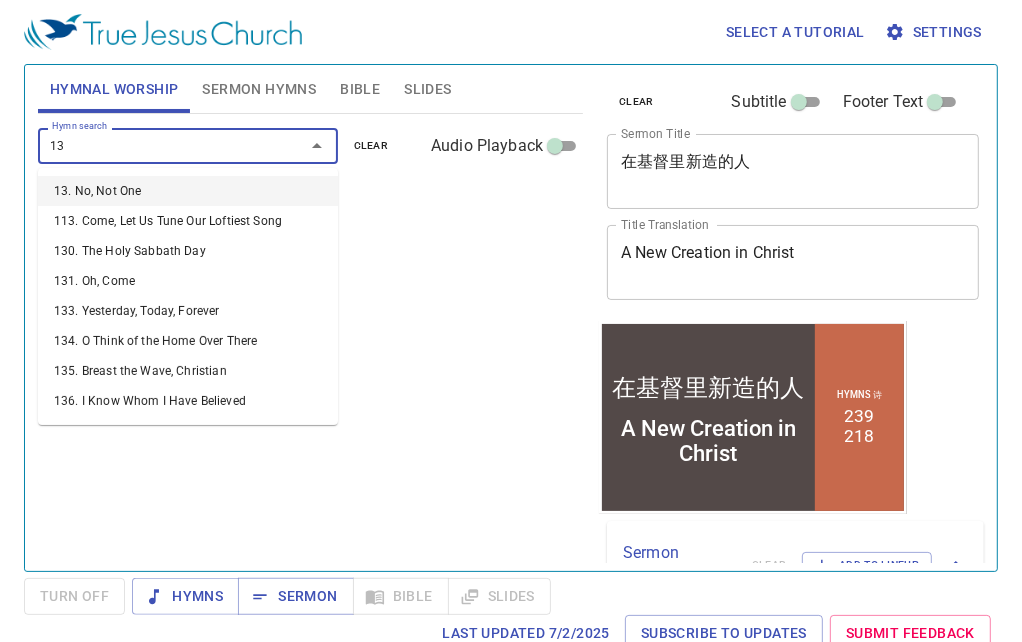 type on "134" 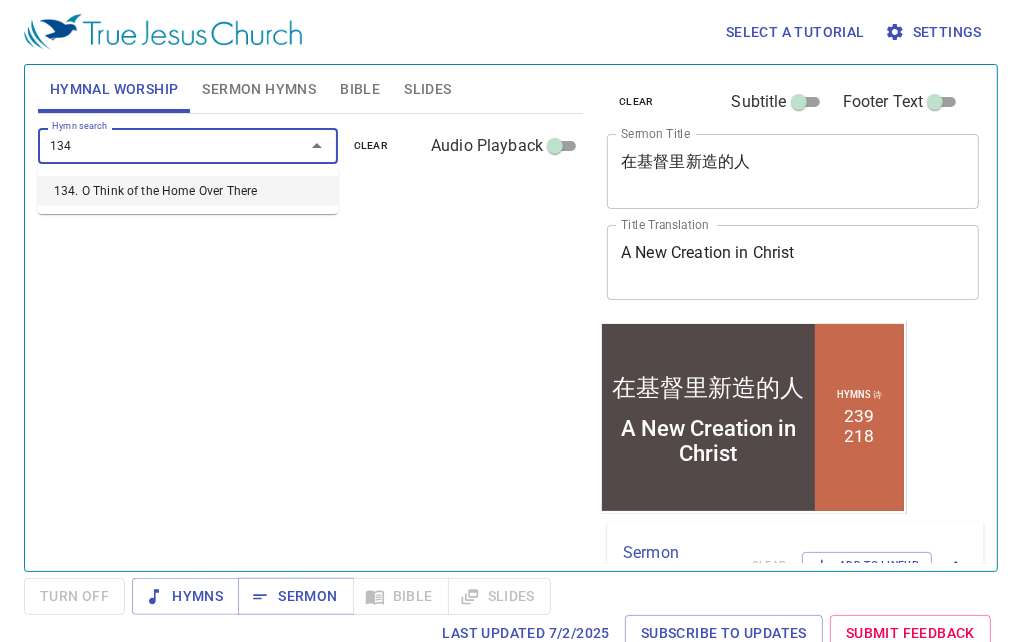 click on "134. O Think of the Home Over There" at bounding box center [188, 191] 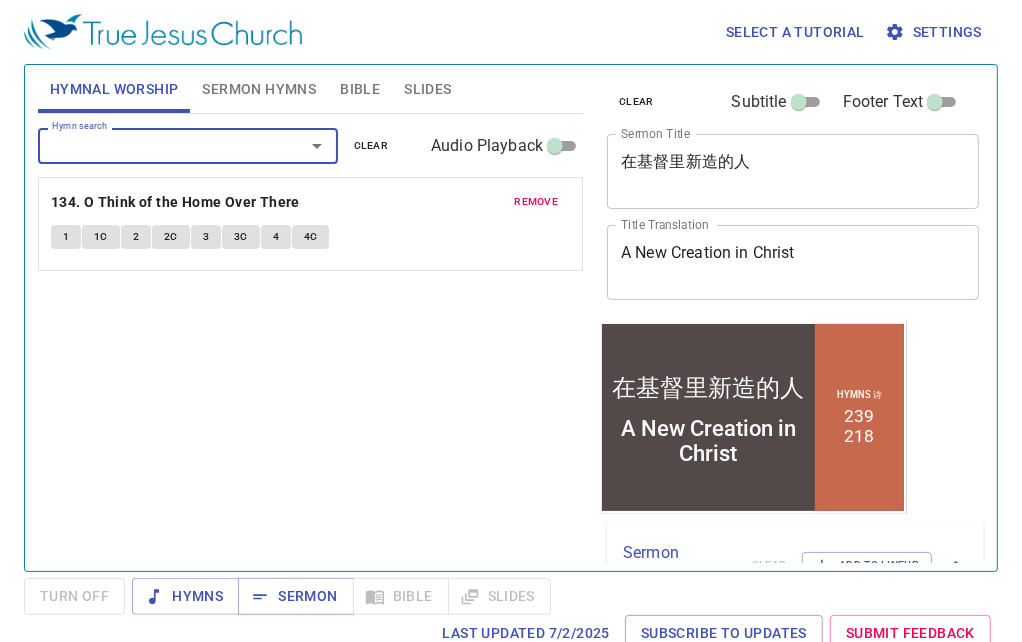click on "Hymn search" at bounding box center [188, 145] 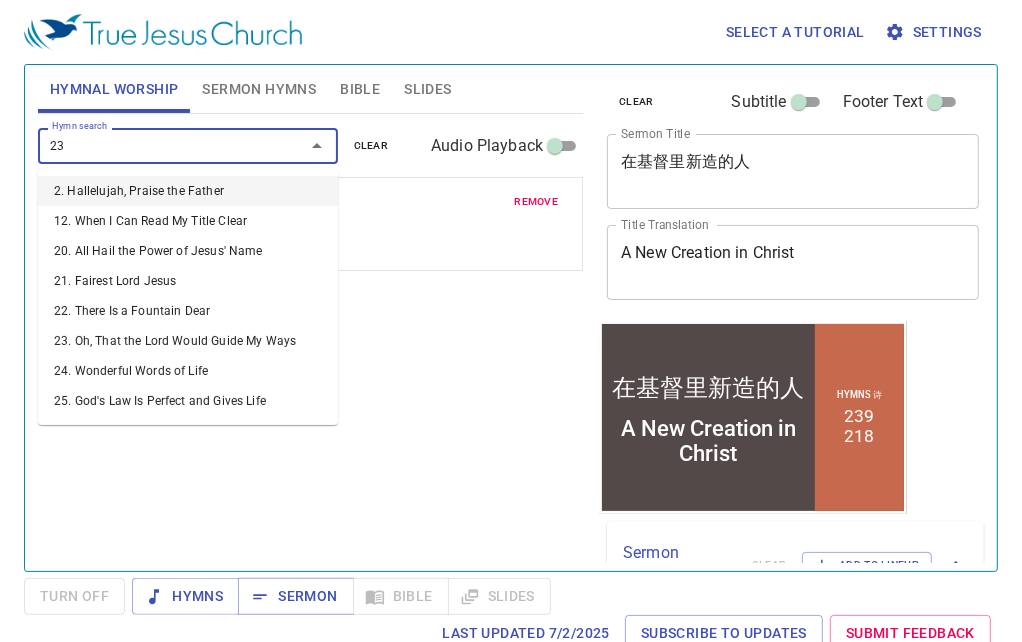 type on "239" 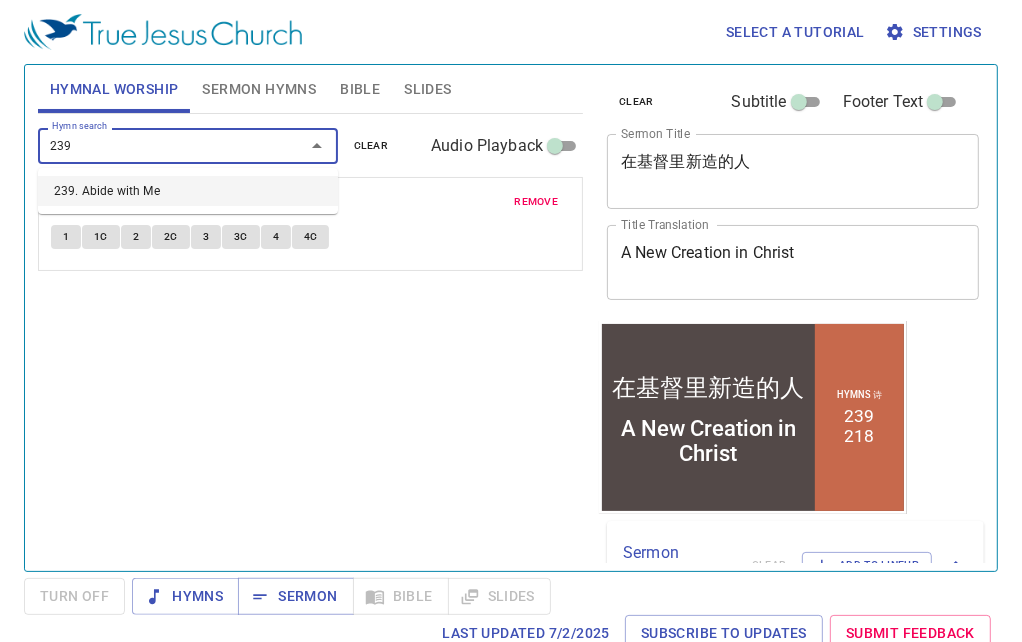 click on "239. Abide with Me" at bounding box center [188, 191] 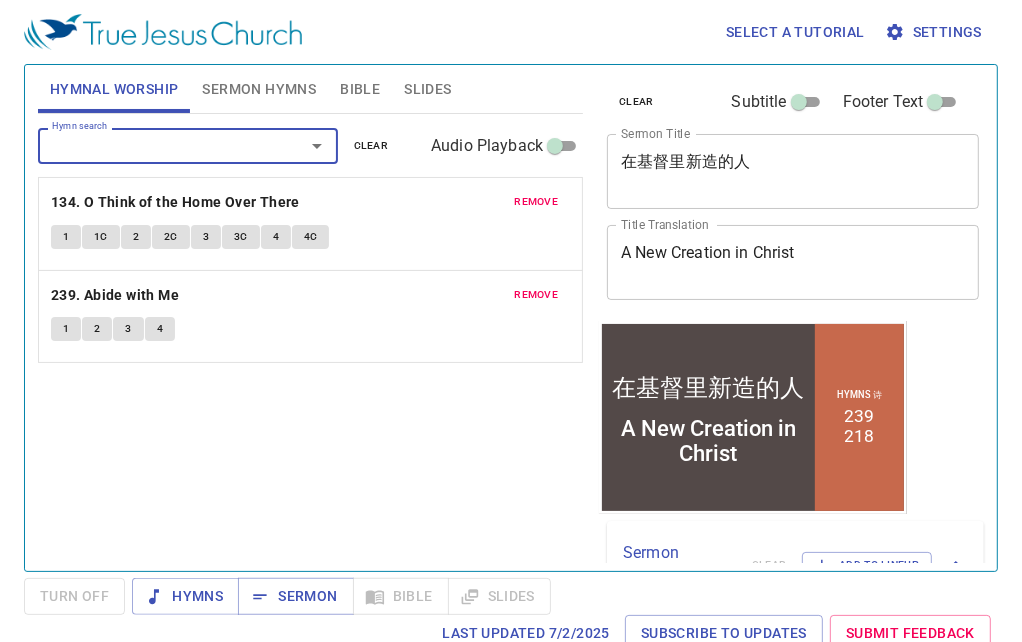 click on "Hymn search" at bounding box center [188, 145] 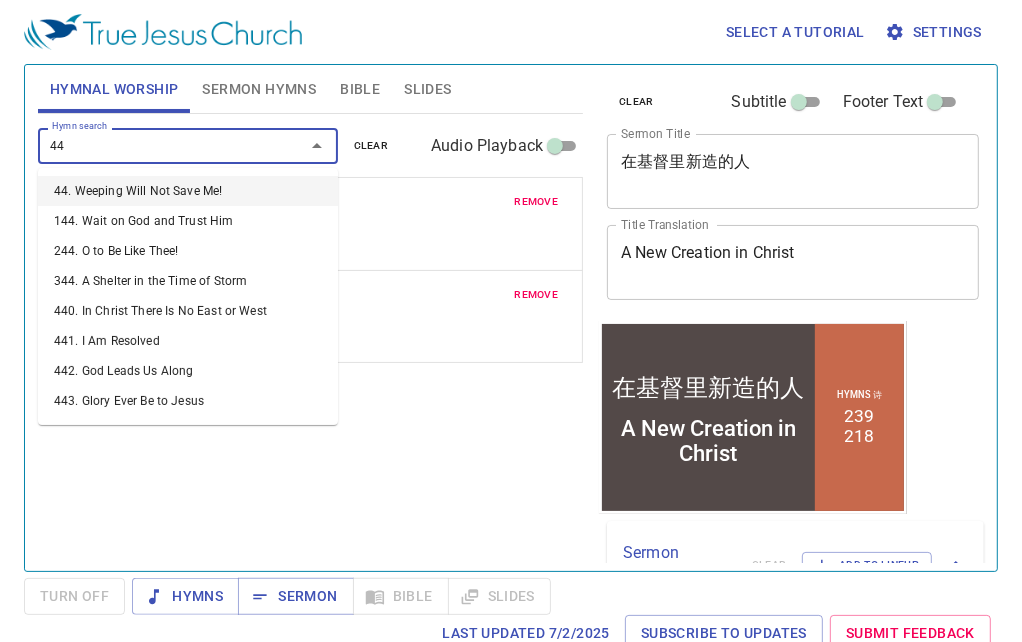 type on "442" 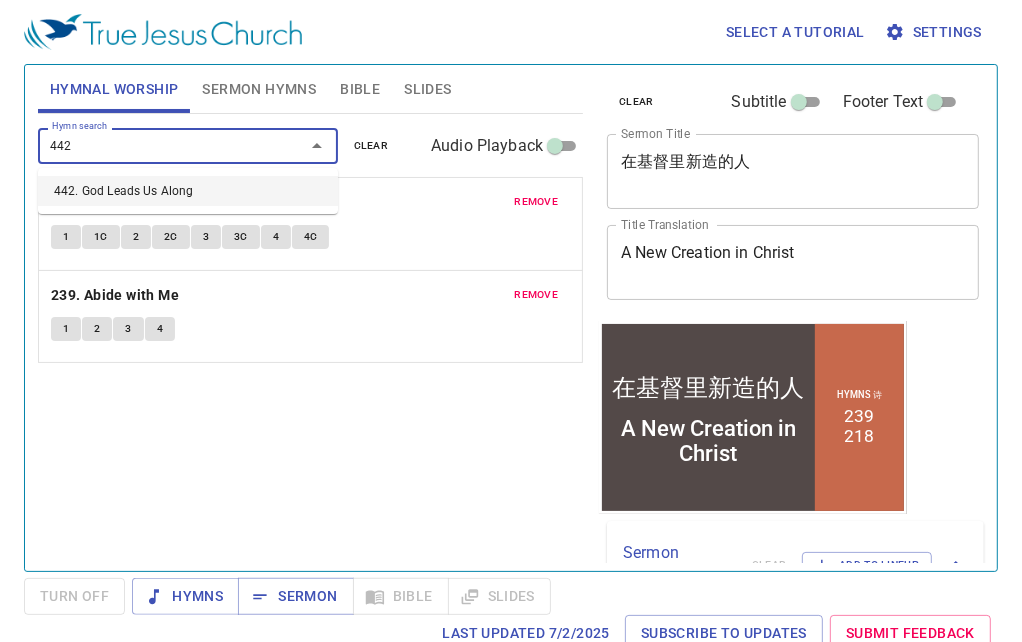 click on "442. God Leads Us Along" at bounding box center (188, 191) 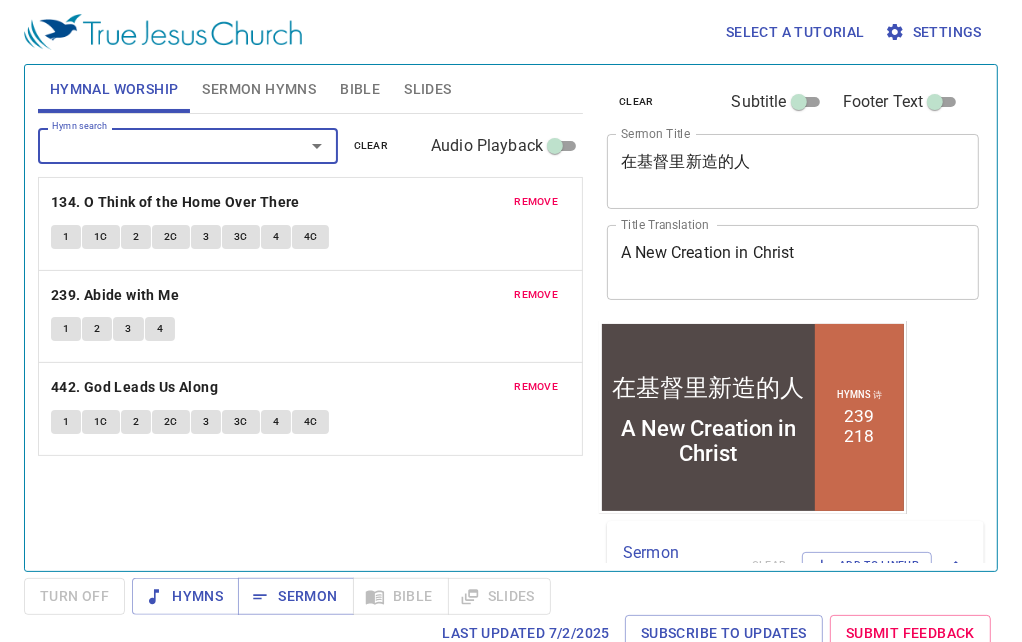 click on "Hymn search" at bounding box center [158, 145] 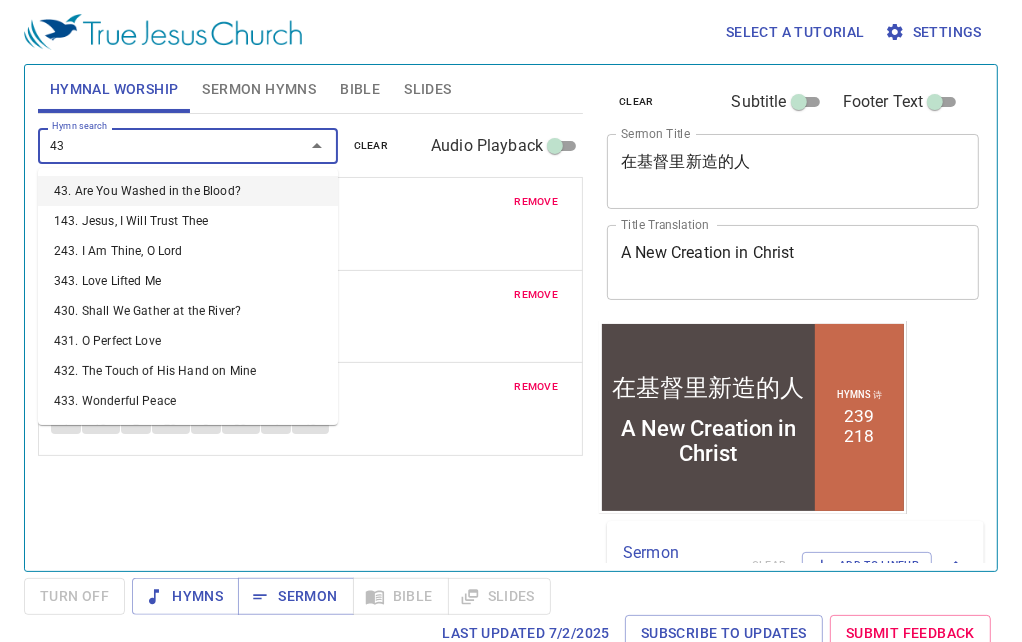 type on "436" 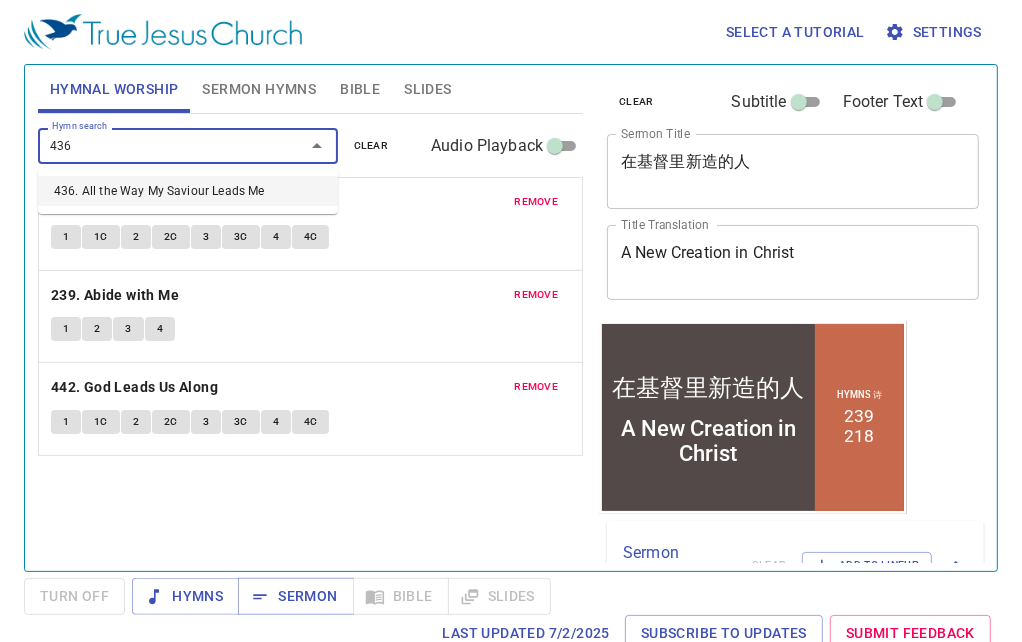 click on "436. All the Way My Saviour Leads Me" at bounding box center [188, 191] 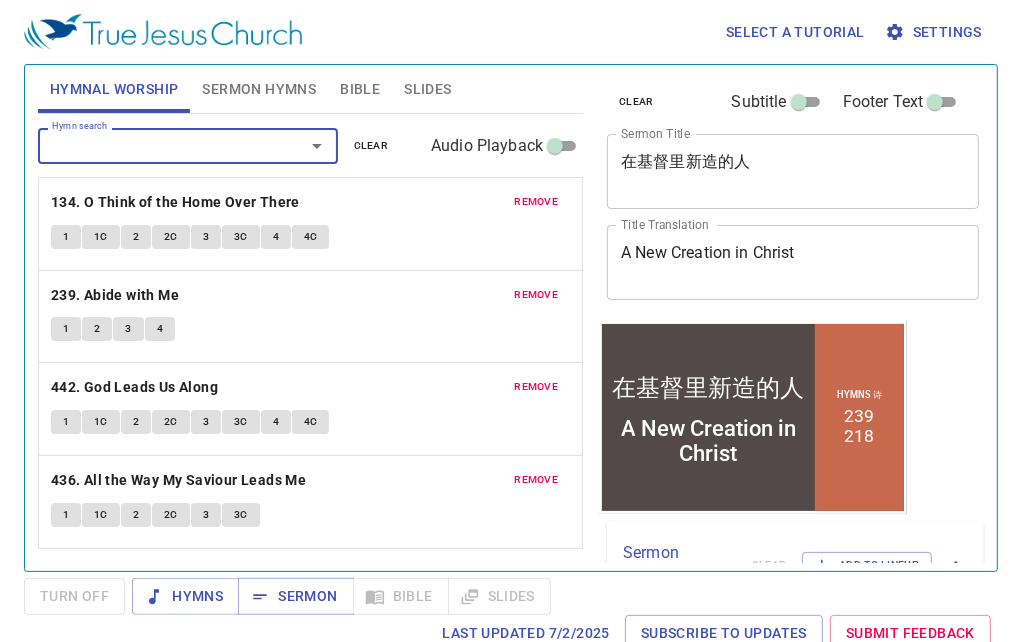 click on "Sermon Hymns" at bounding box center [259, 89] 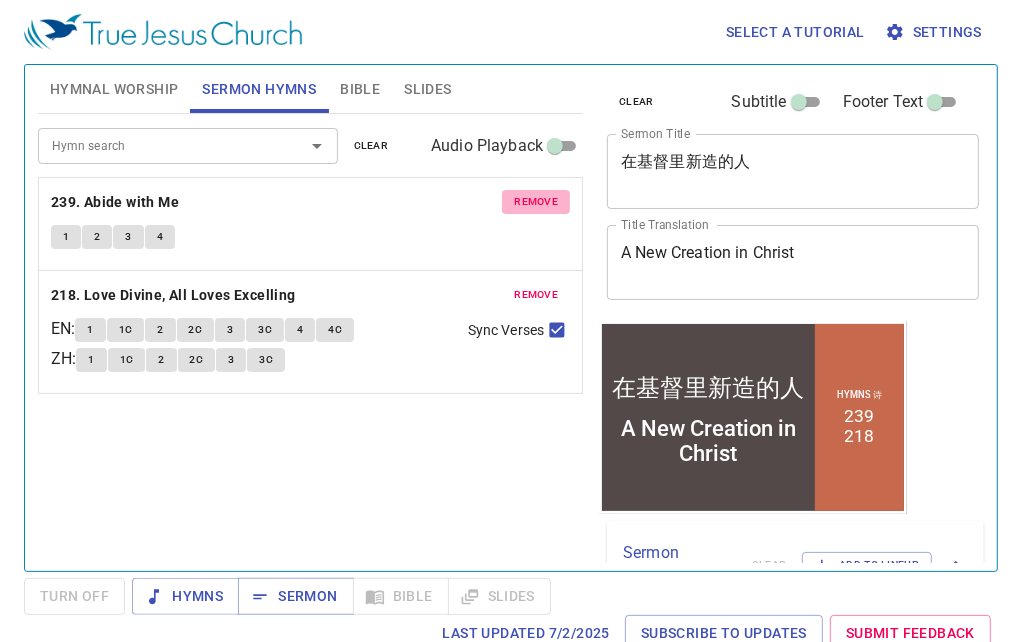 click on "remove" at bounding box center [536, 202] 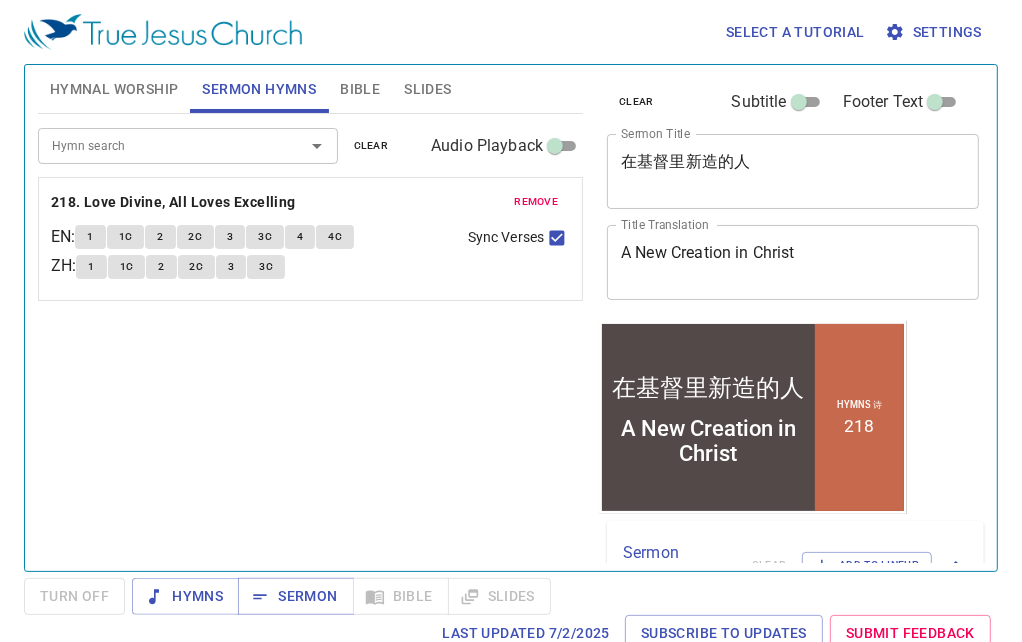 click on "remove" at bounding box center (536, 202) 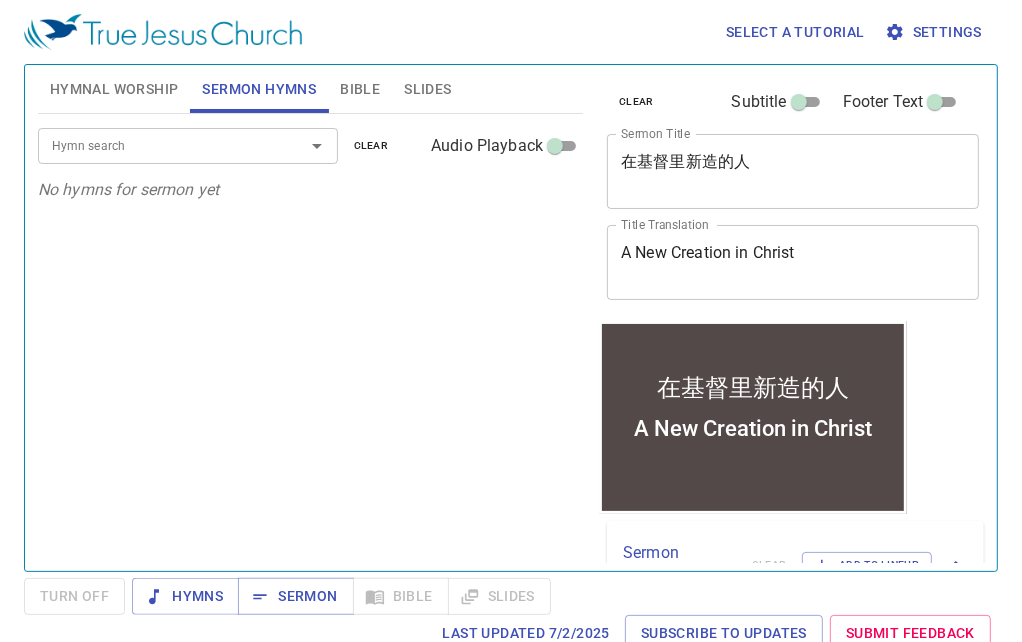 click on "Hymn search" at bounding box center [158, 145] 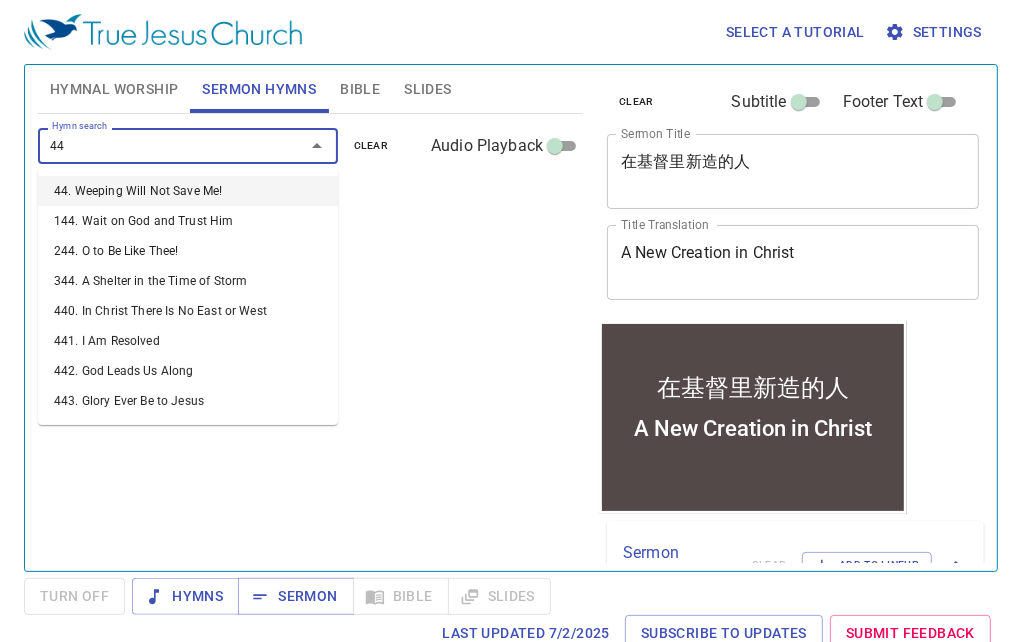 type on "442" 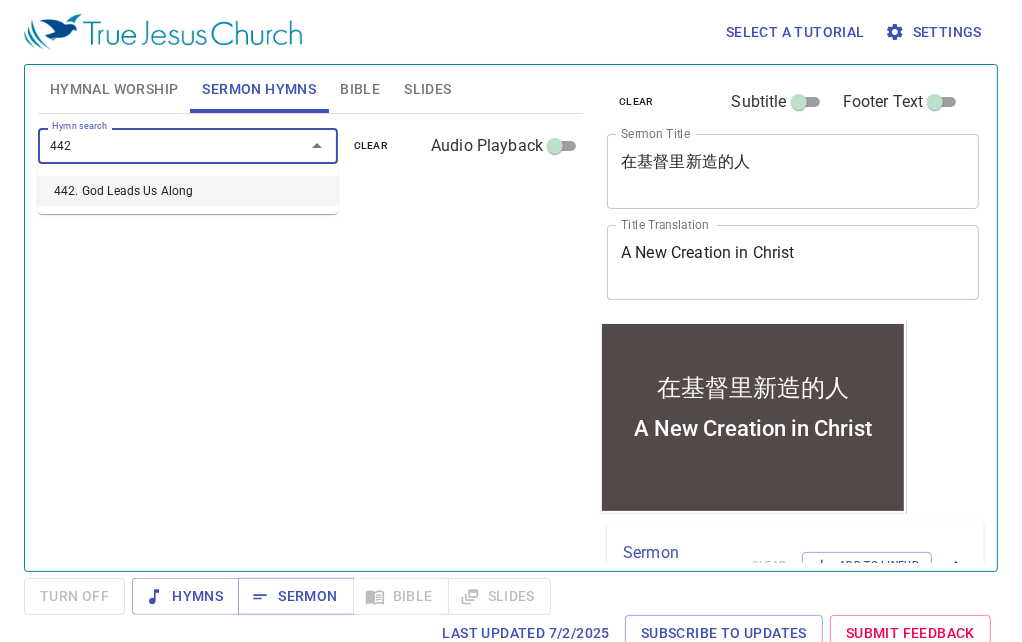 click on "442. God Leads Us Along" at bounding box center (188, 191) 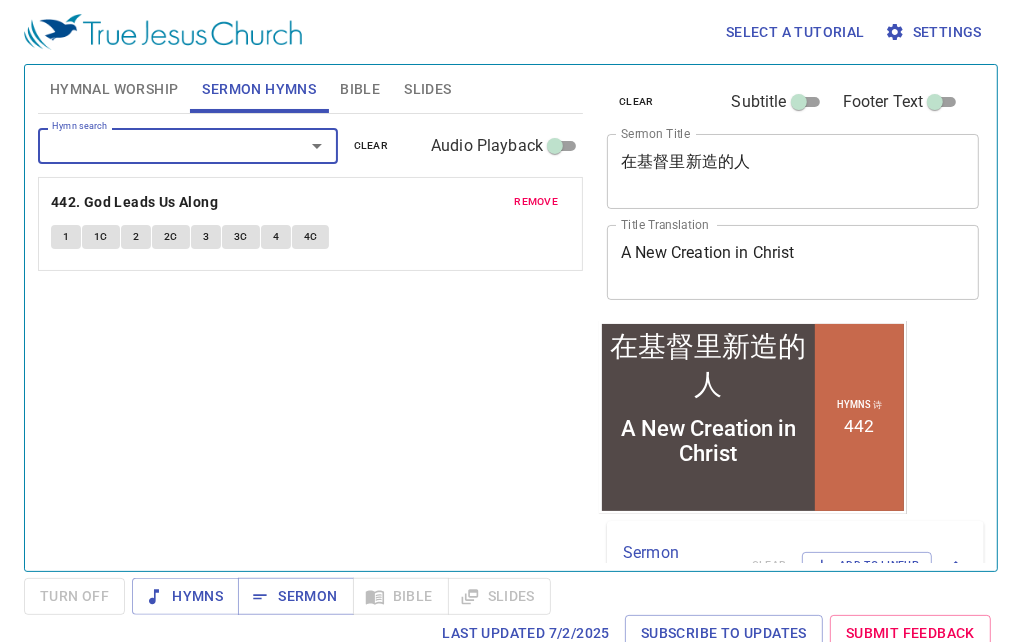 click on "Hymn search" at bounding box center [188, 145] 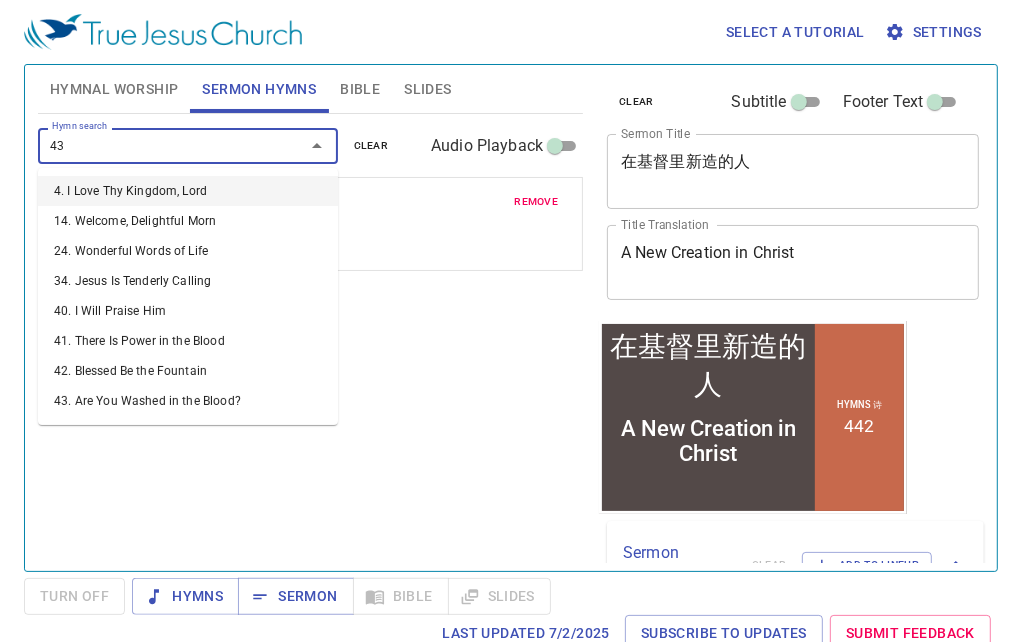 type on "436" 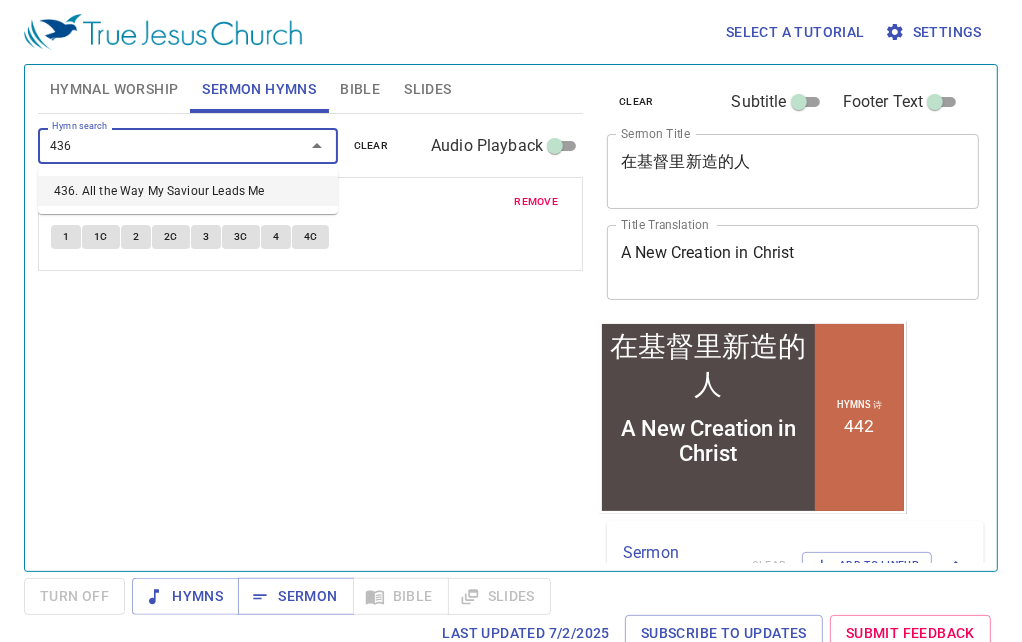 click on "436. All the Way My Saviour Leads Me" at bounding box center [188, 191] 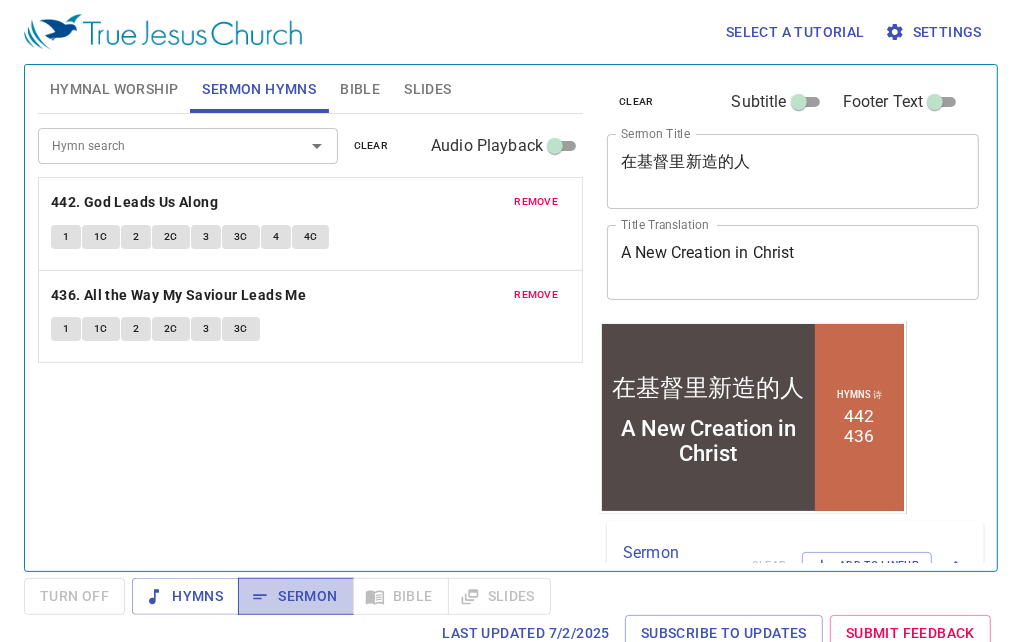 click on "Sermon" at bounding box center (295, 596) 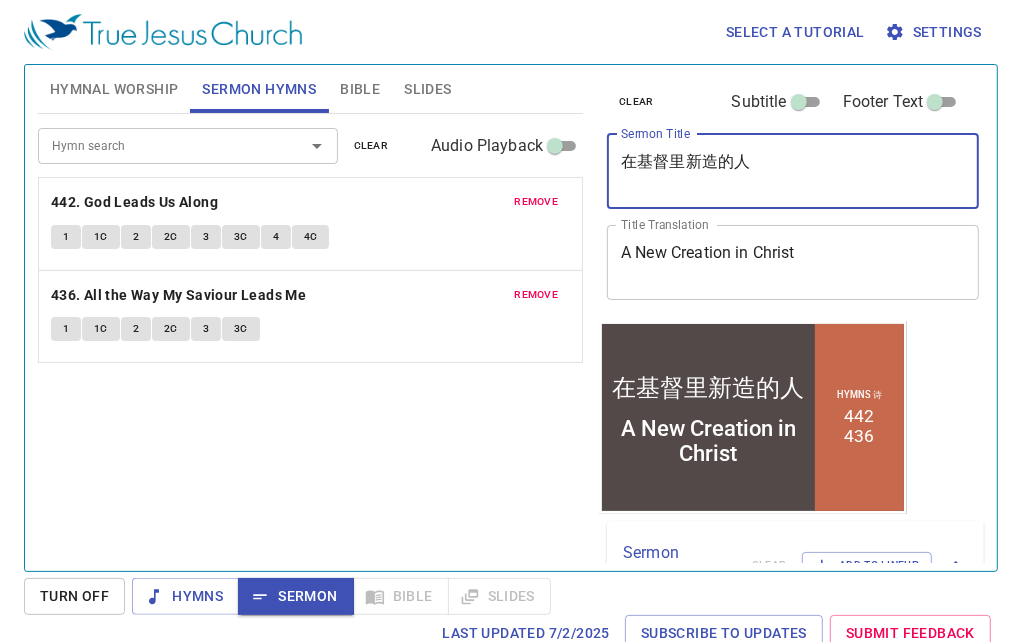 drag, startPoint x: 758, startPoint y: 161, endPoint x: 586, endPoint y: 180, distance: 173.04623 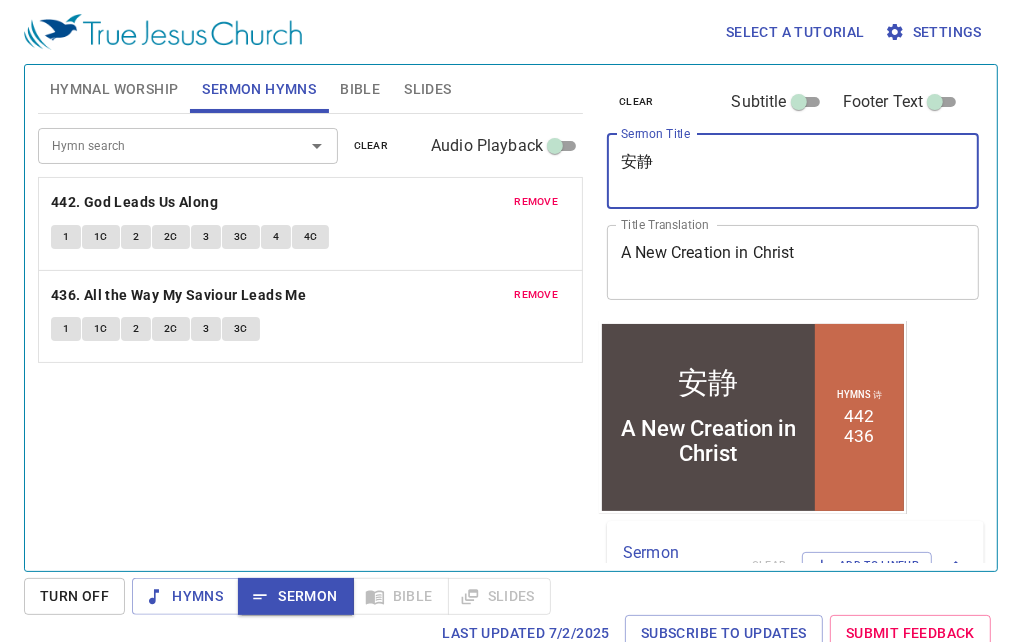 type on "安静" 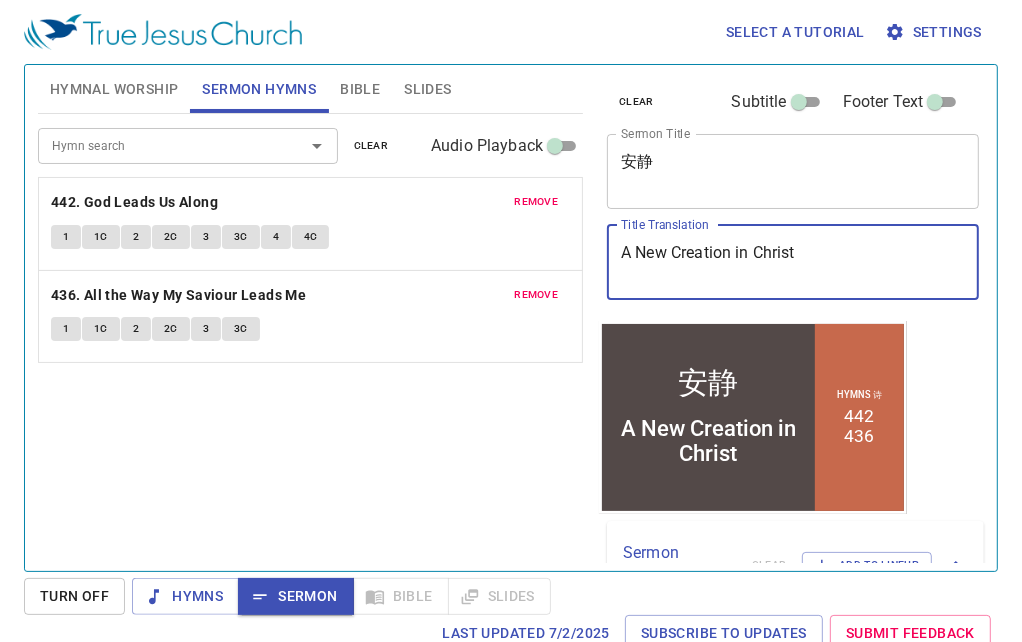 drag, startPoint x: 888, startPoint y: 248, endPoint x: 561, endPoint y: 251, distance: 327.01376 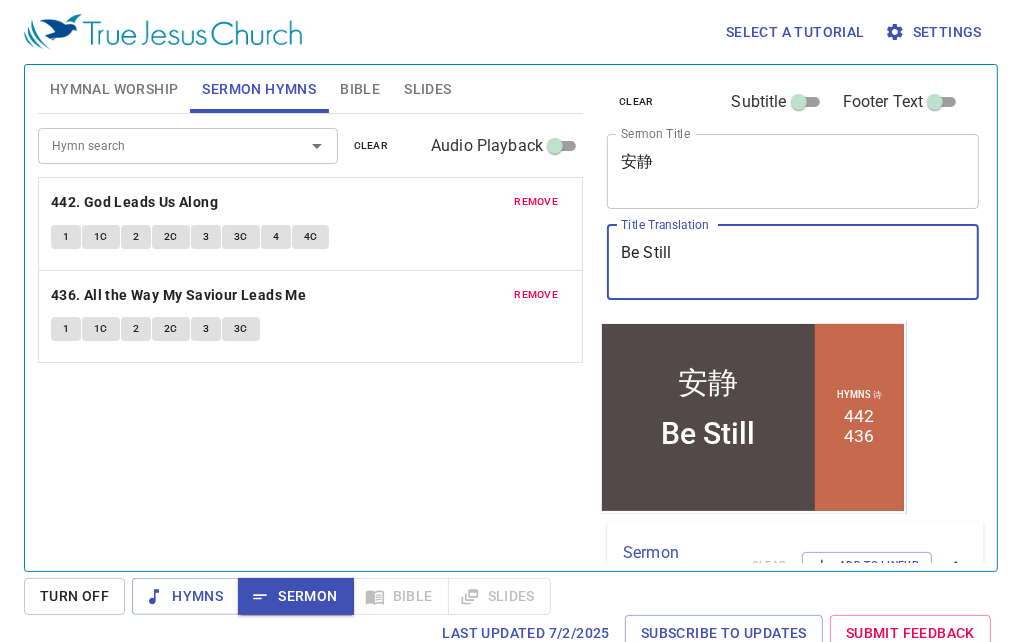 type on "Be Still" 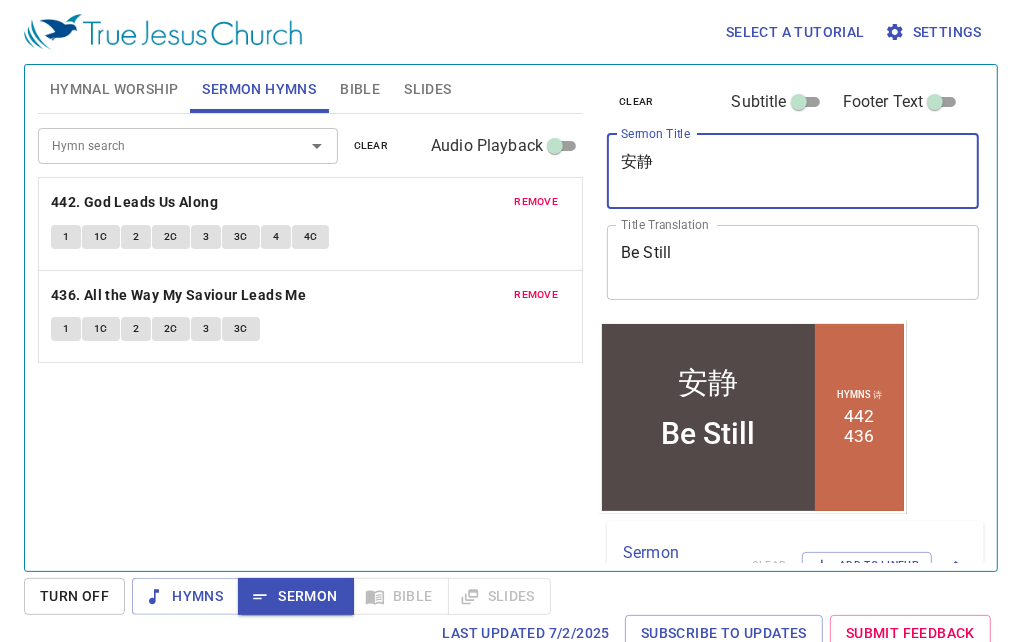 click on "安静" at bounding box center [793, 171] 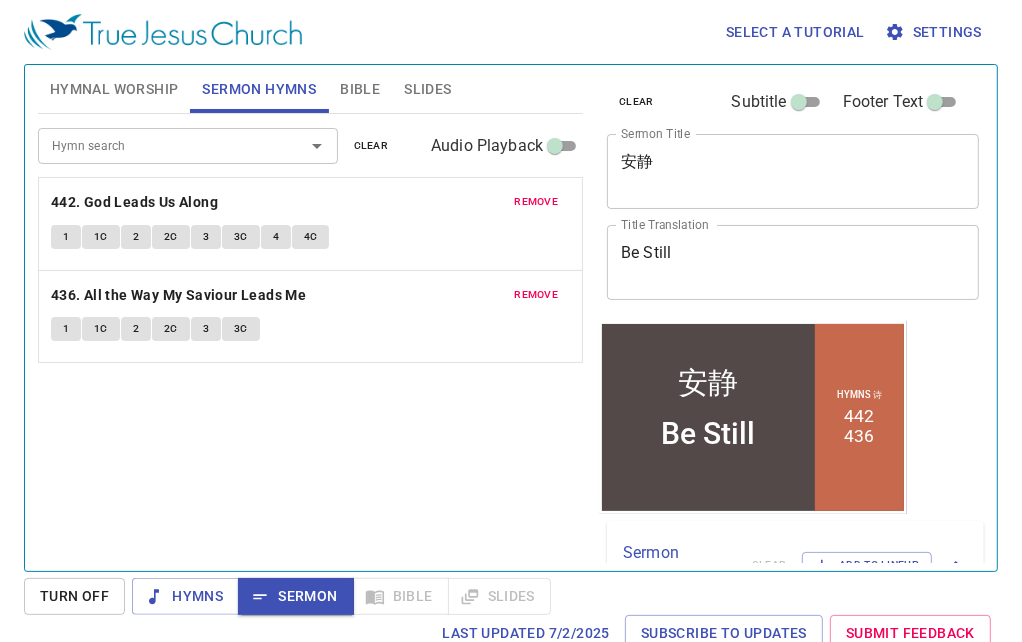 click on "Hymn search Hymn search   clear Audio Playback remove 442. God Leads Us Along   1 1C 2 2C 3 3C 4 4C remove 436. All the Way My Saviour Leads Me   1 1C 2 2C 3 3C" at bounding box center [310, 334] 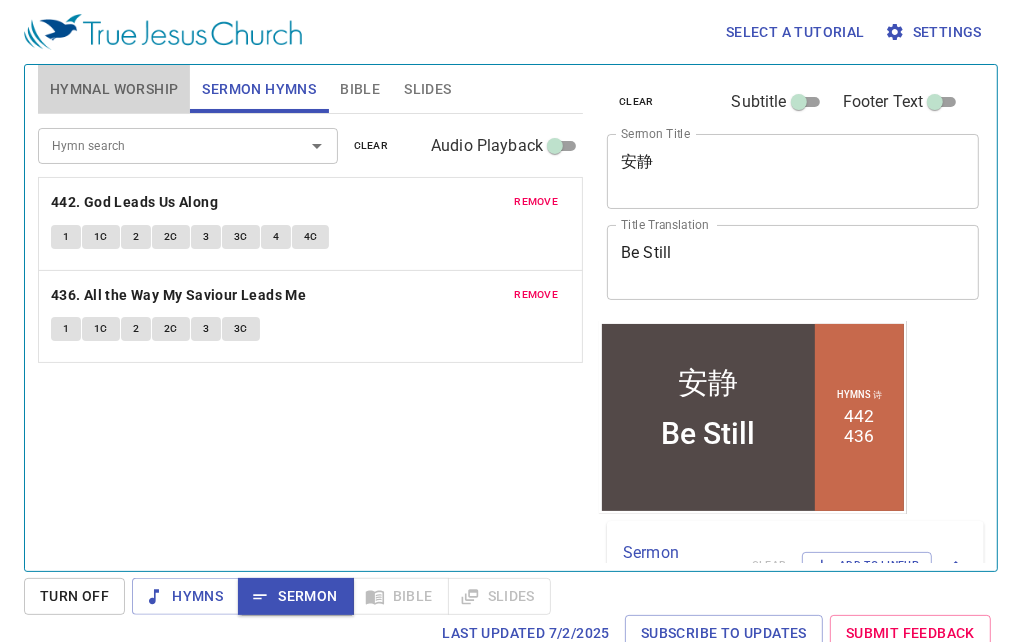 click on "Hymnal Worship" at bounding box center [114, 89] 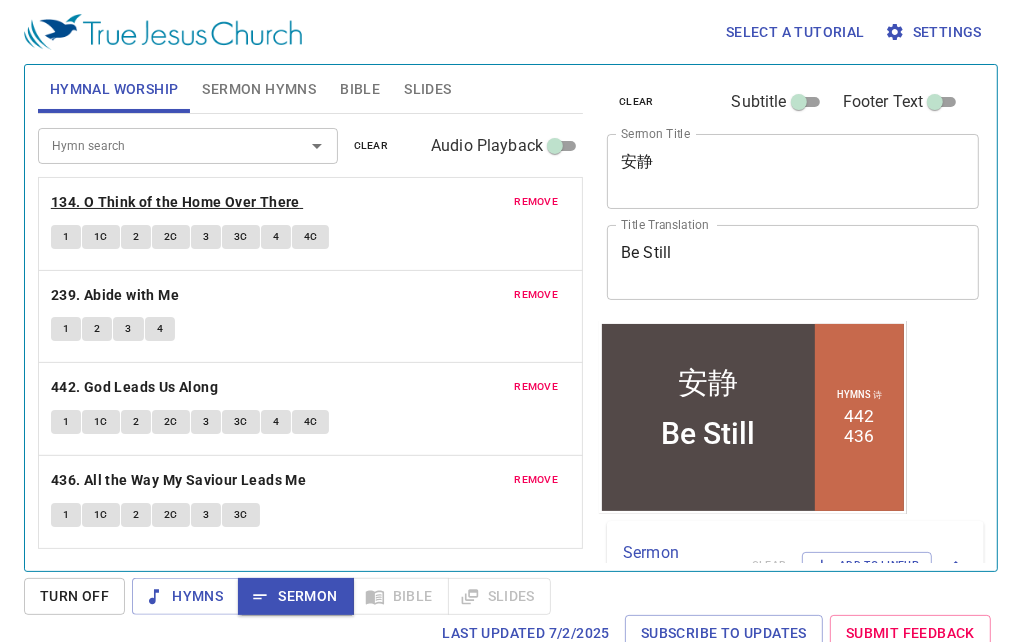 click on "134. O Think of the Home Over There" at bounding box center (175, 202) 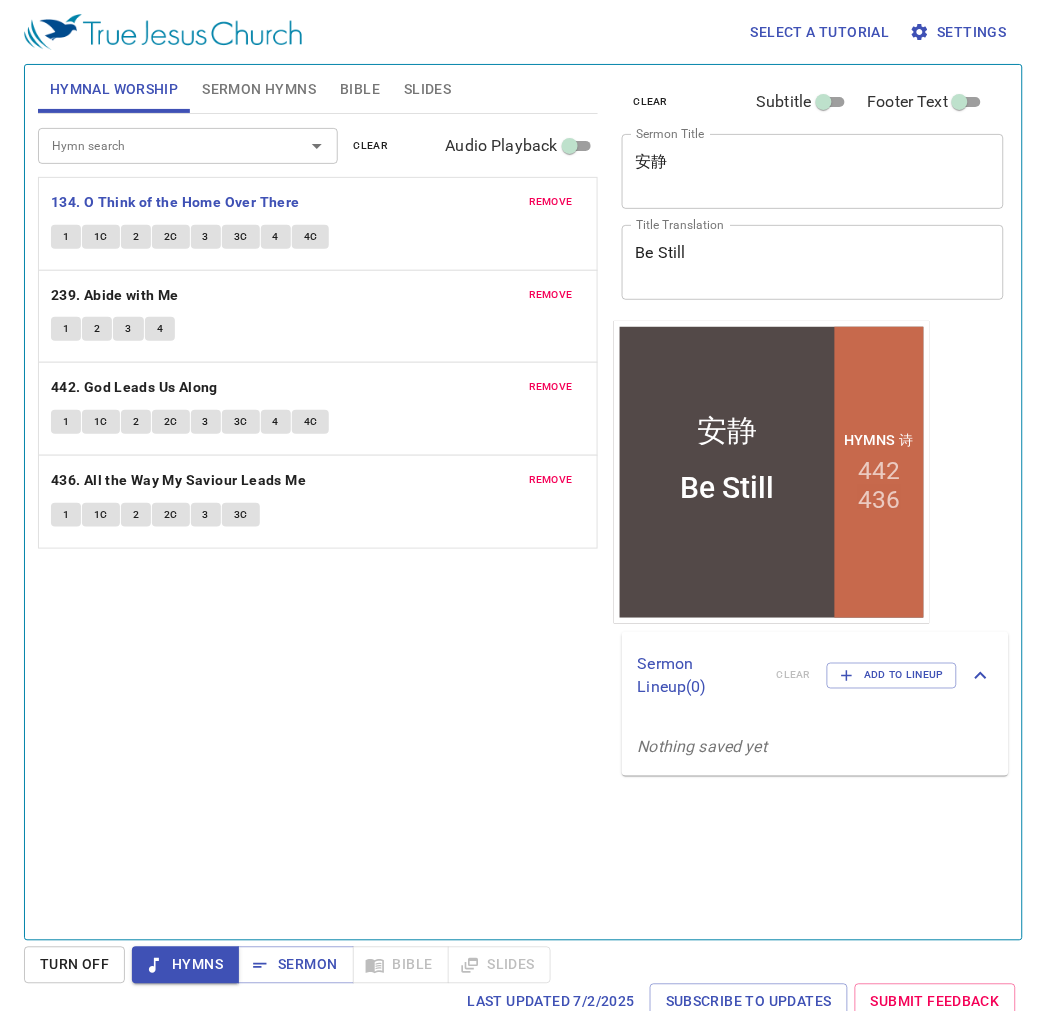click on "Hymn search Hymn search   clear Audio Playback remove 134. O Think of the Home Over There   1 1C 2 2C 3 3C 4 4C remove 239. Abide with Me   1 2 3 4 remove 442. God Leads Us Along   1 1C 2 2C 3 3C 4 4C remove 436. All the Way My Saviour Leads Me   1 1C 2 2C 3 3C" at bounding box center [318, 518] 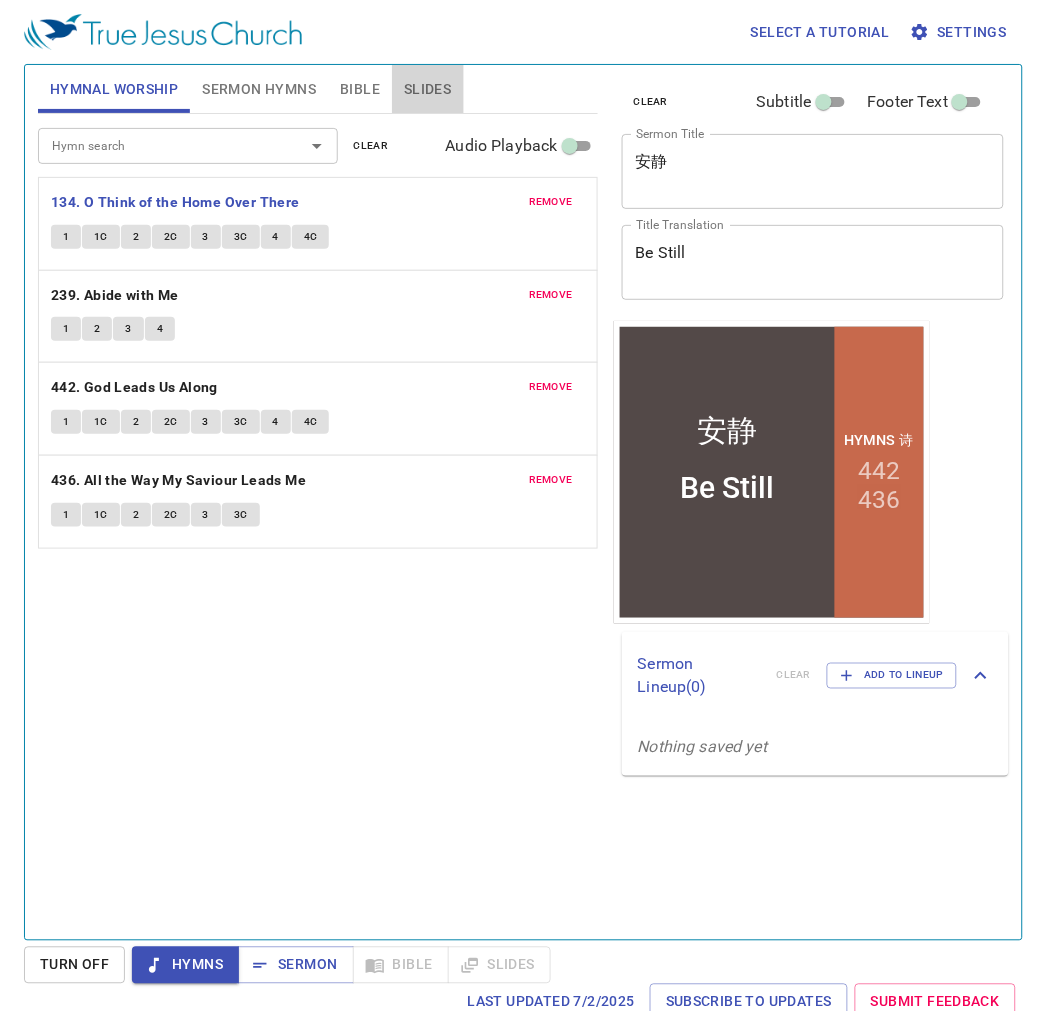 click on "Slides" at bounding box center [427, 89] 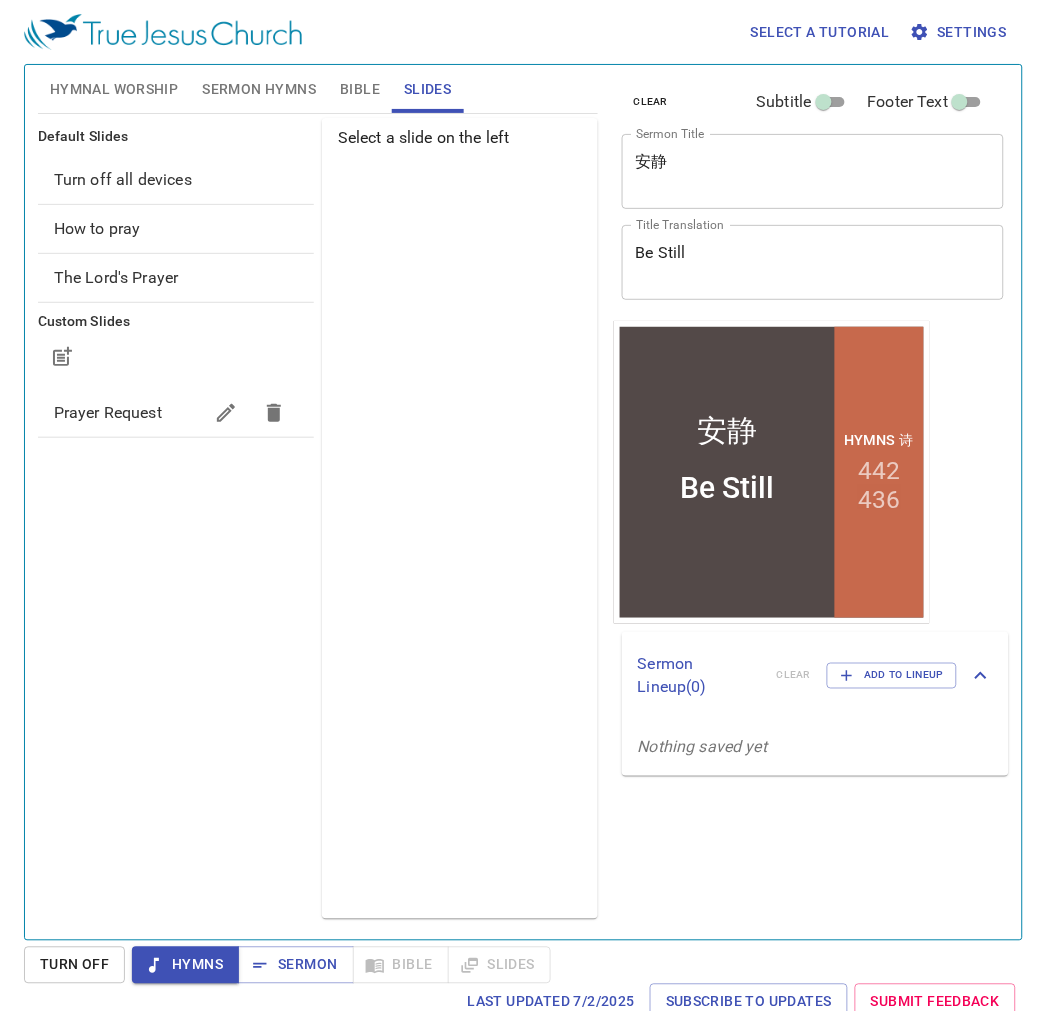 click on "Prayer Request" at bounding box center [128, 413] 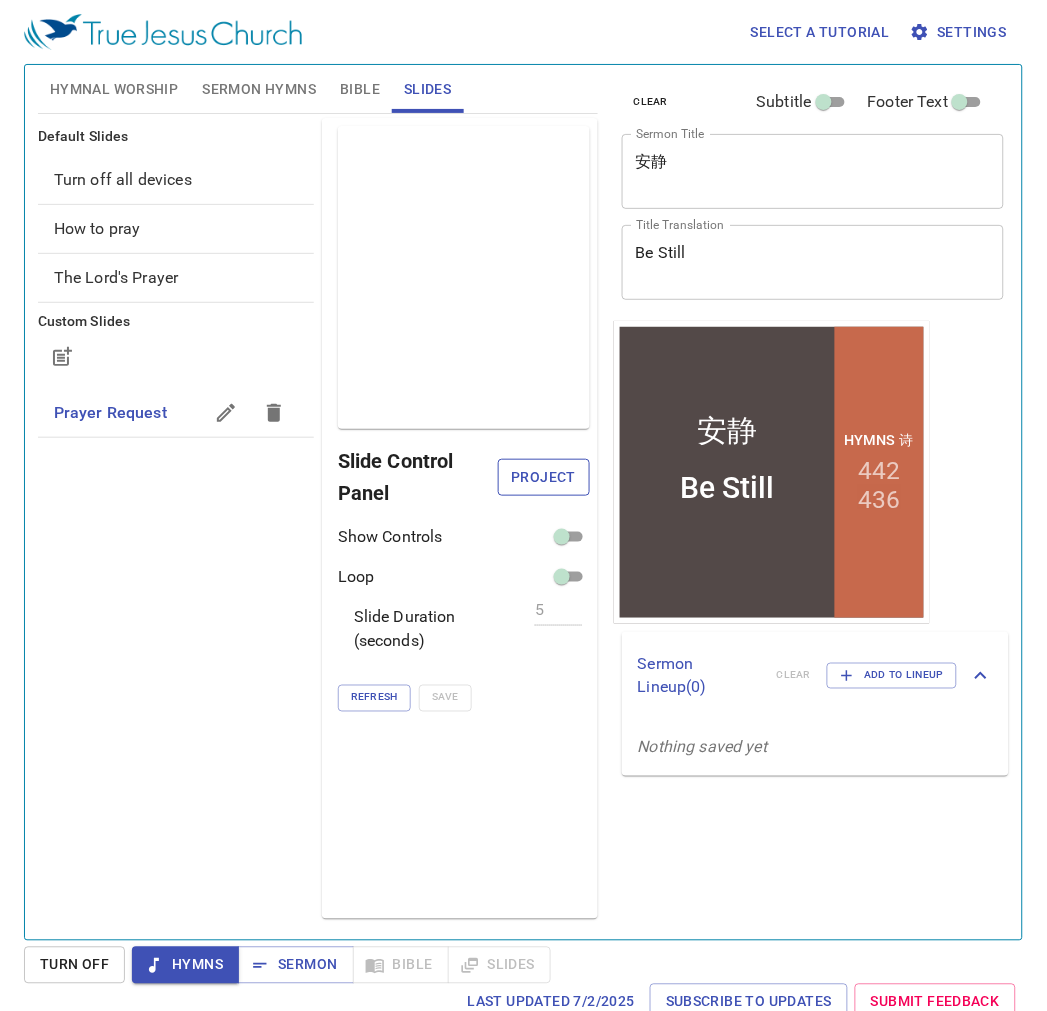 click on "Project" at bounding box center [544, 477] 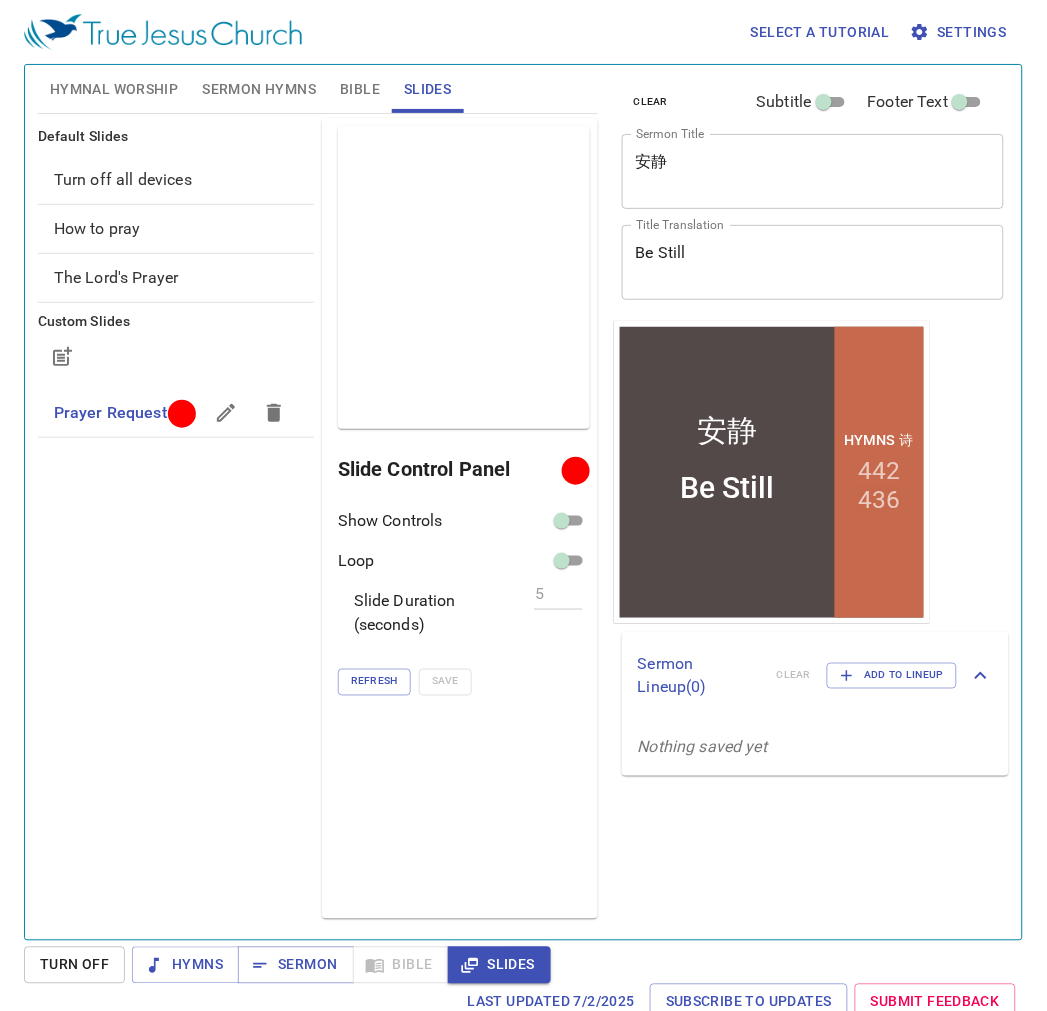 drag, startPoint x: 253, startPoint y: 685, endPoint x: 273, endPoint y: 606, distance: 81.49233 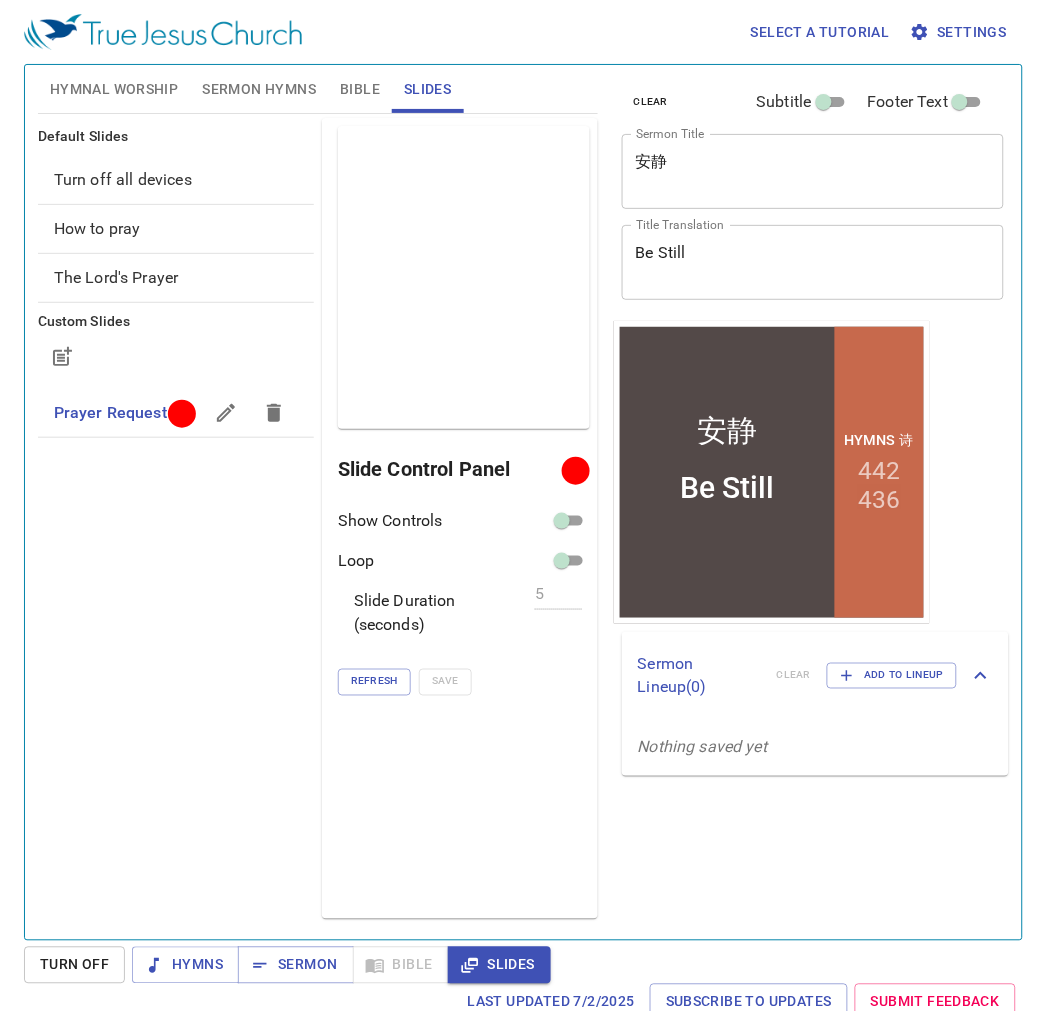 click on "Hymnal Worship" at bounding box center (114, 89) 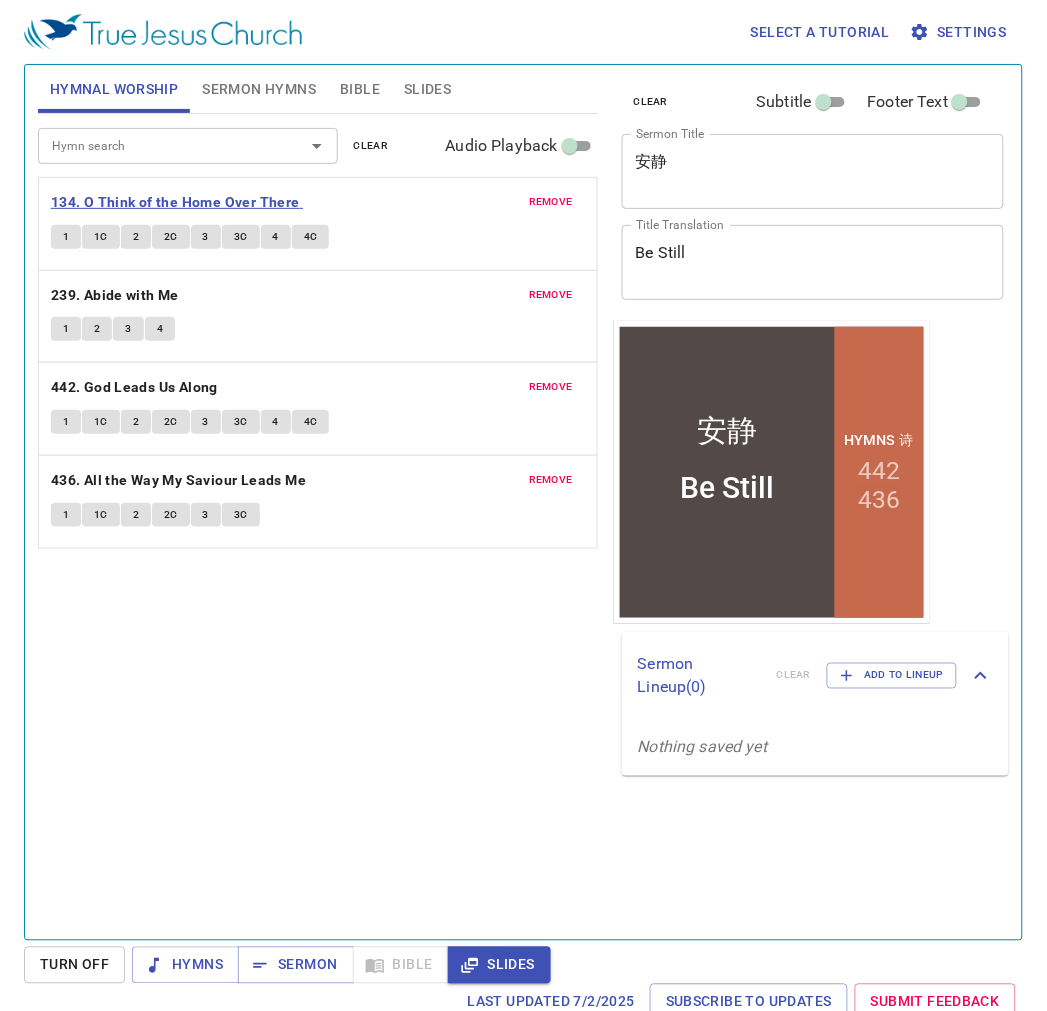 click on "134. O Think of the Home Over There" at bounding box center (175, 202) 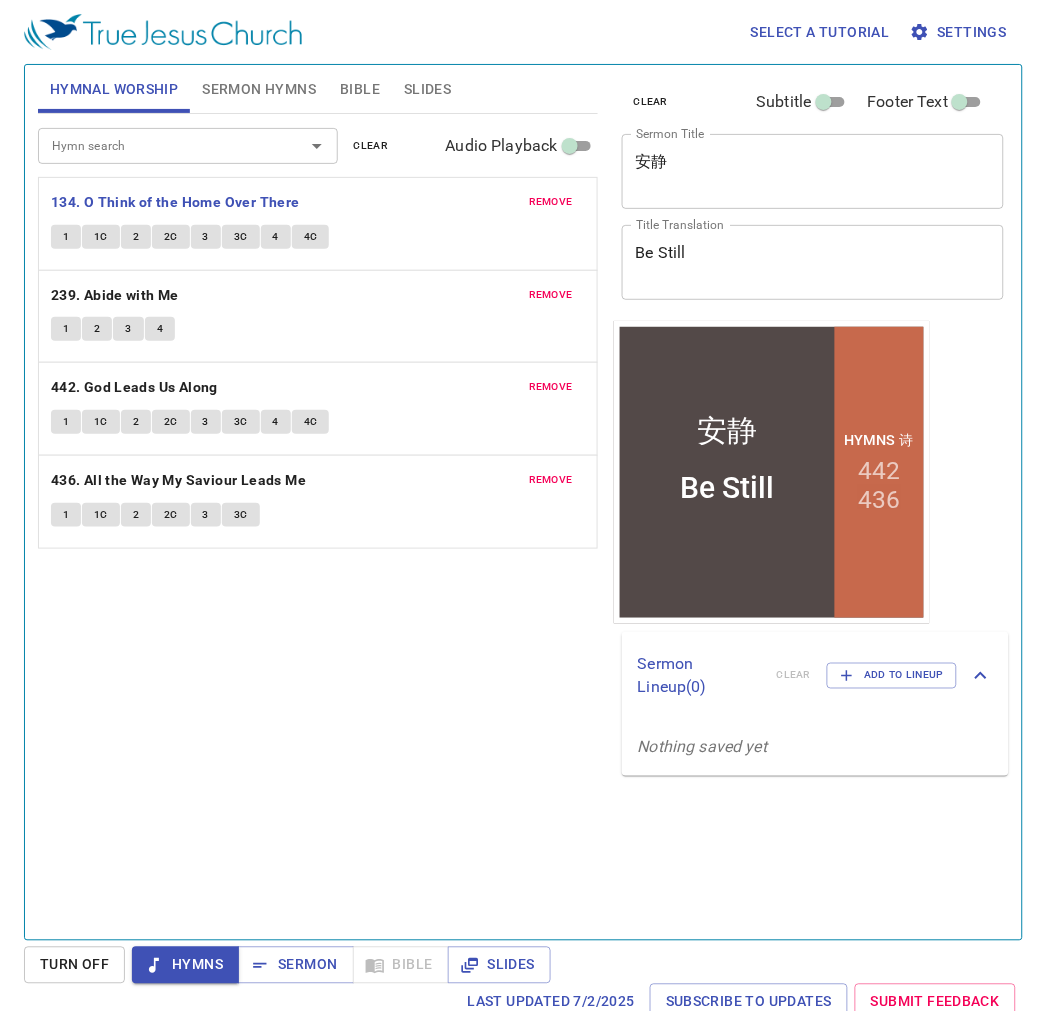 click on "Hymns" at bounding box center [185, 965] 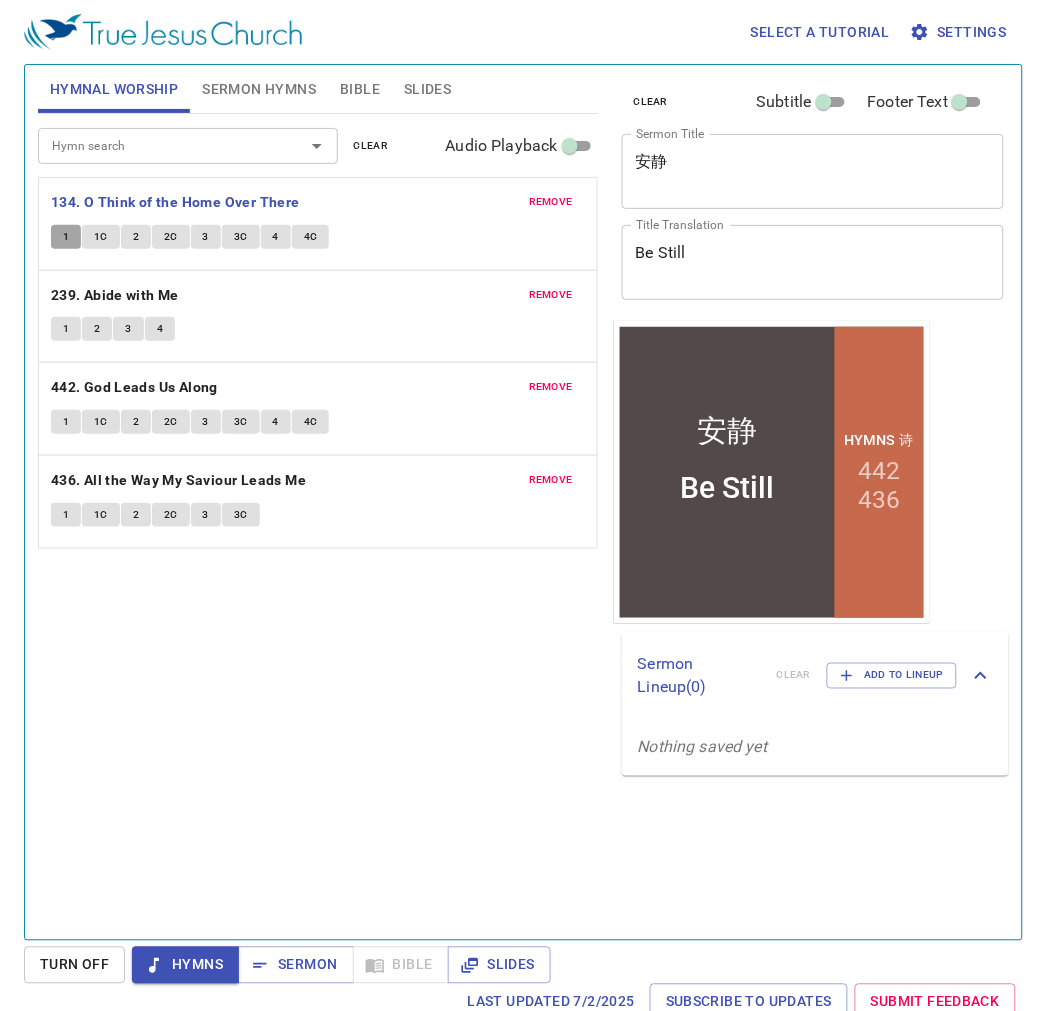 click on "1" at bounding box center [66, 237] 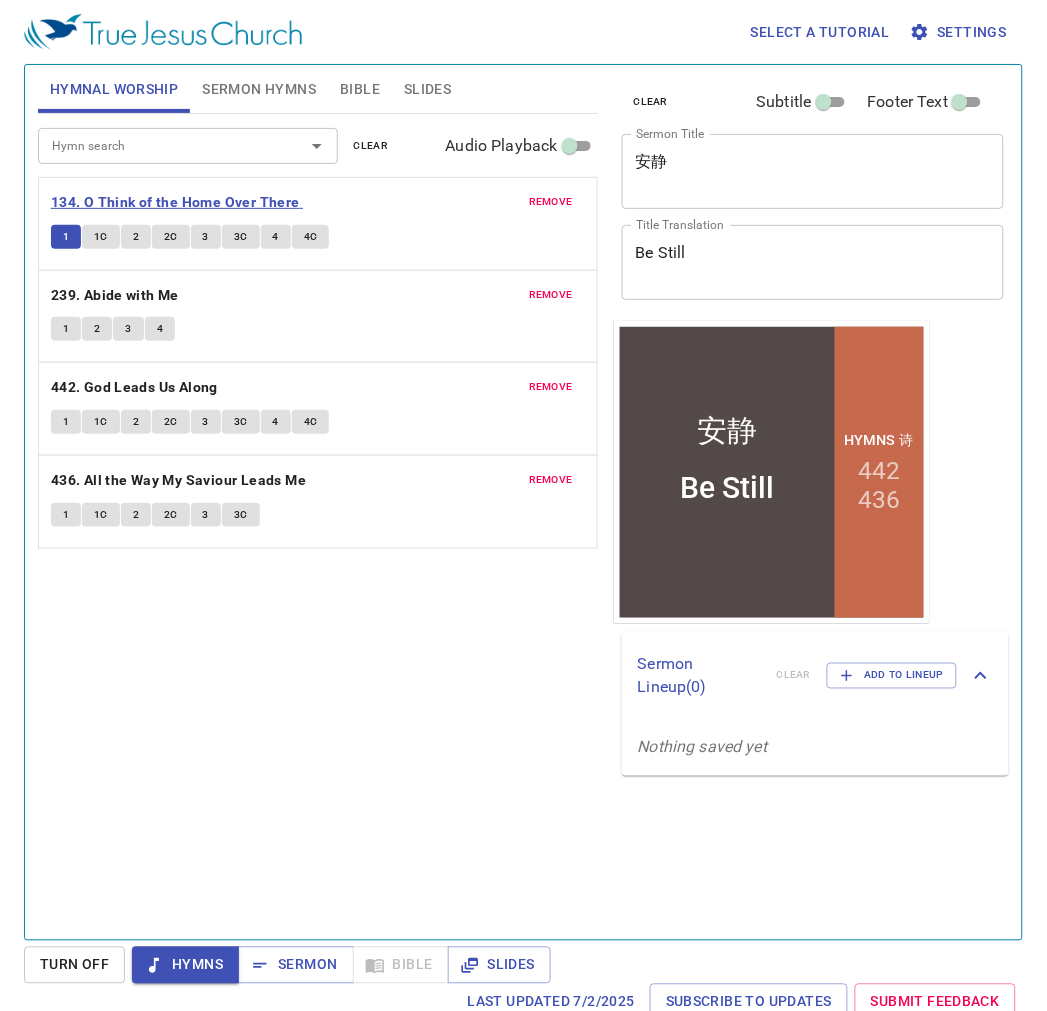 click on "134. O Think of the Home Over There" at bounding box center (175, 202) 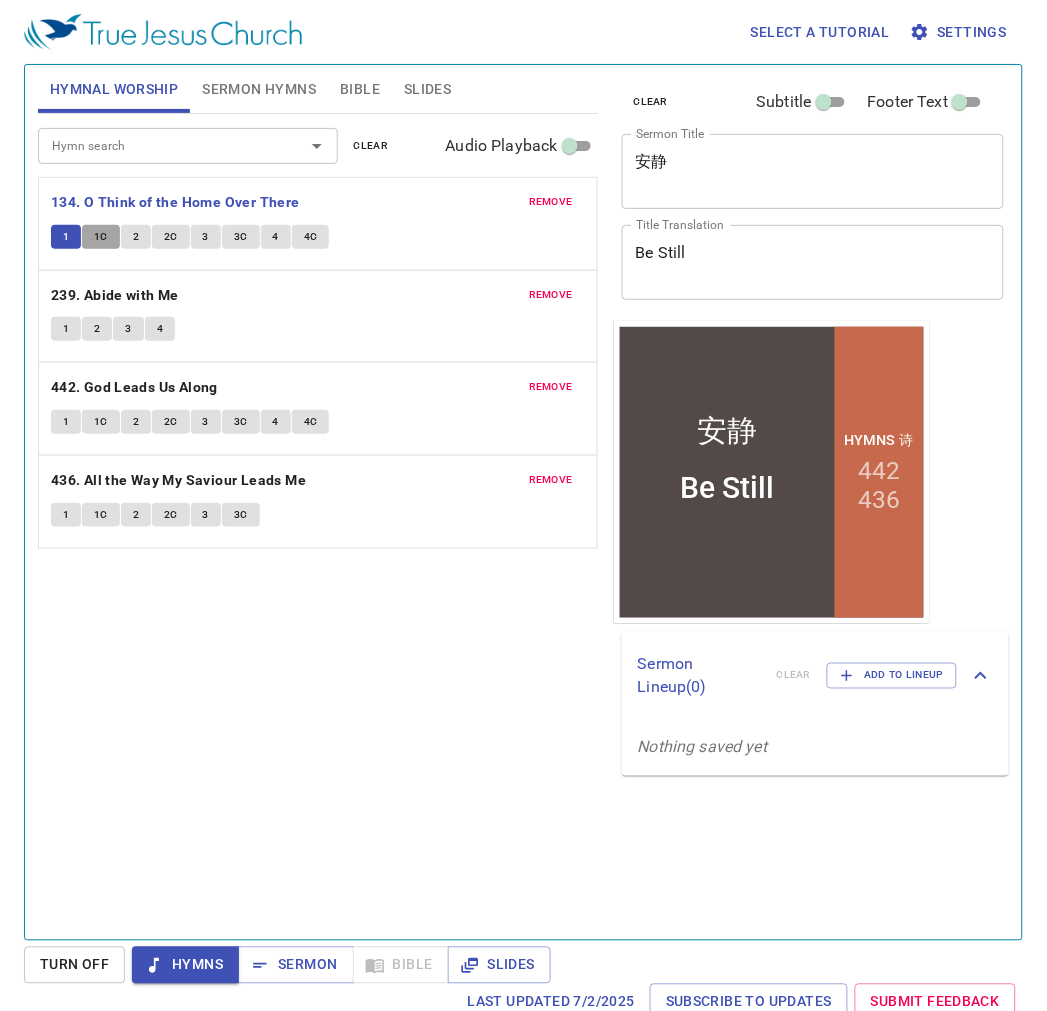 click on "1C" at bounding box center [101, 237] 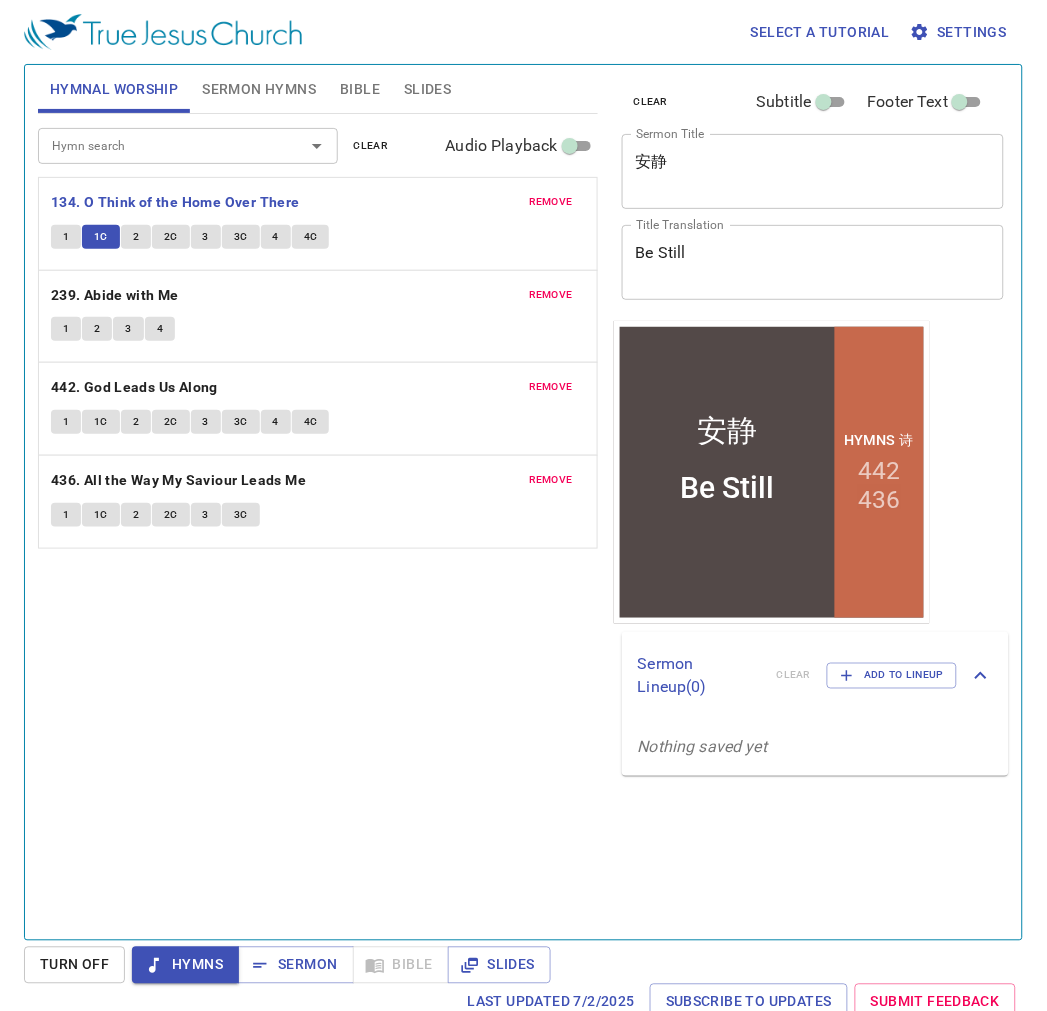click on "1C" at bounding box center [101, 237] 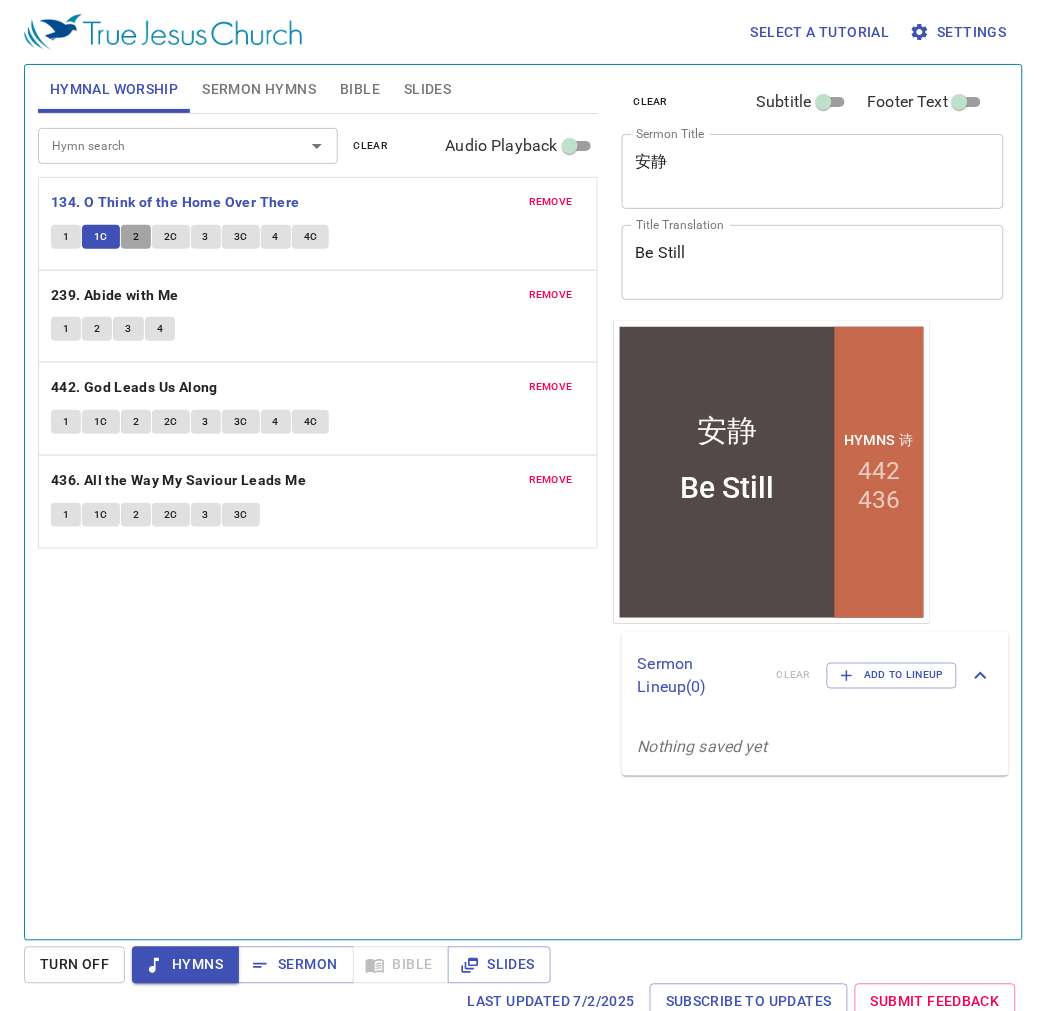click on "2" at bounding box center [136, 237] 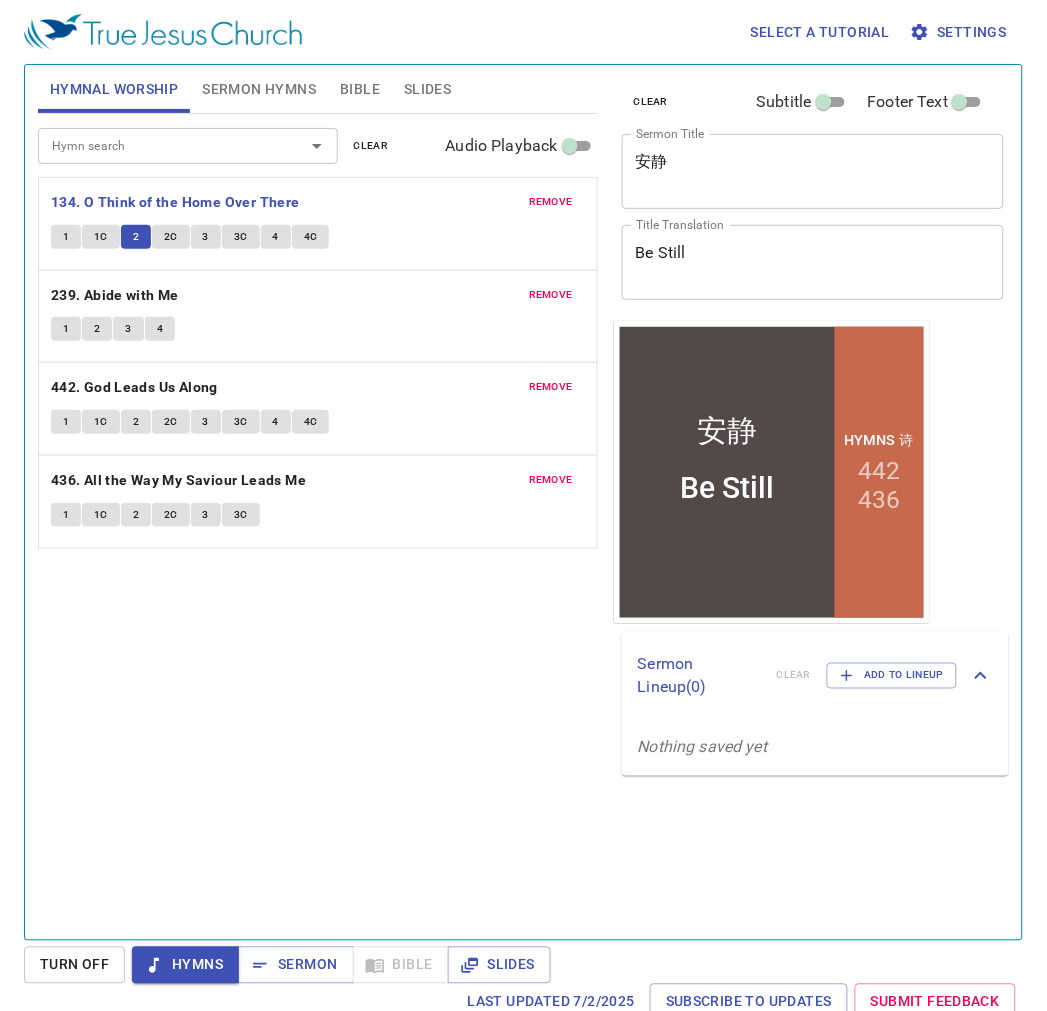 click on "Select a tutorial Settings" at bounding box center (519, 32) 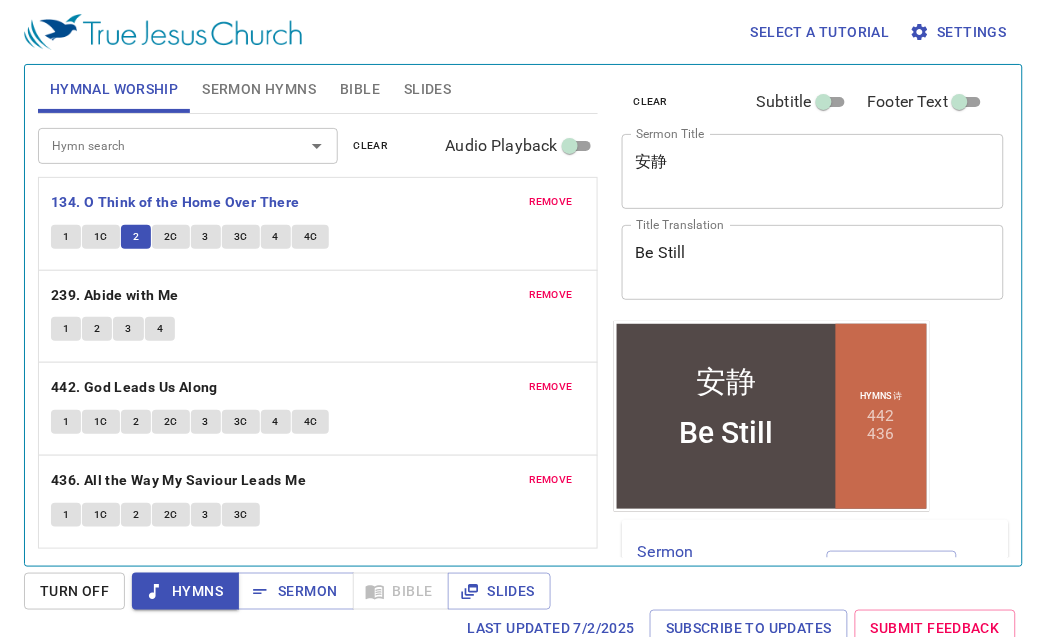 click on "2C" at bounding box center (171, 237) 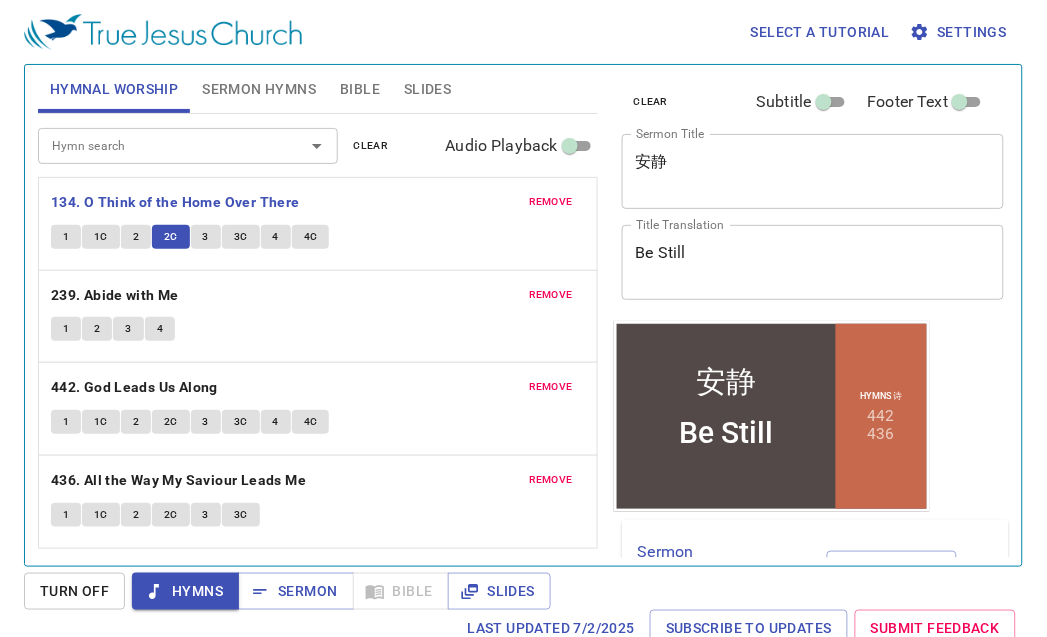 click on "3" at bounding box center [206, 237] 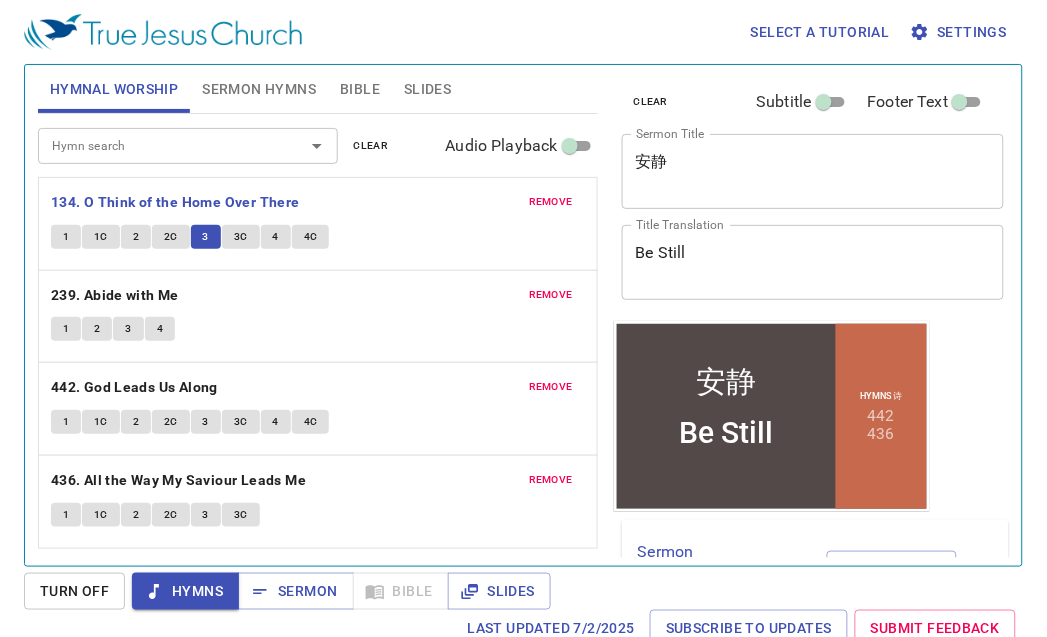 click on "3C" at bounding box center [241, 237] 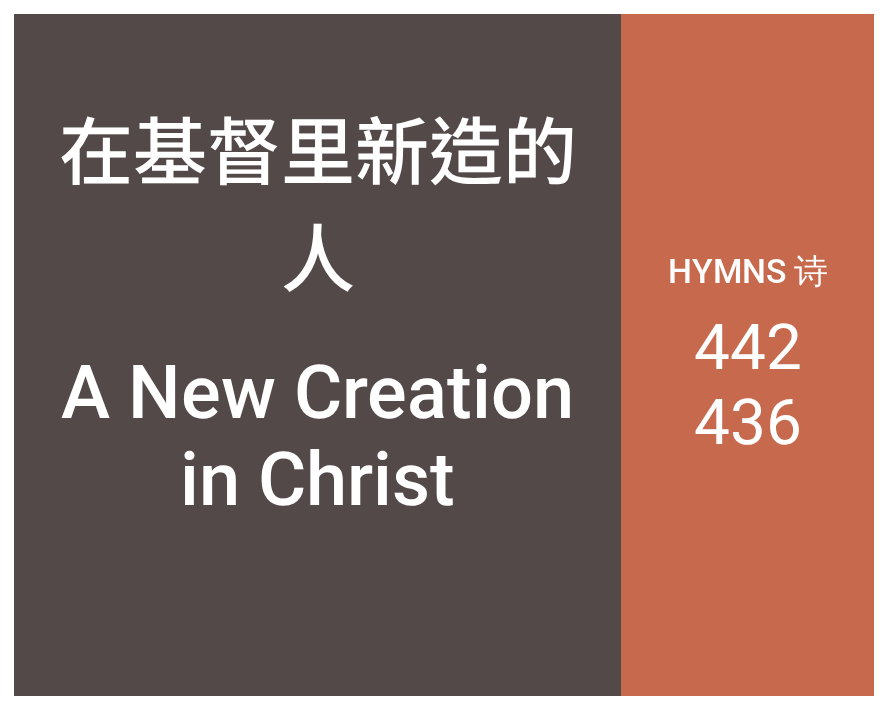 scroll, scrollTop: 0, scrollLeft: 0, axis: both 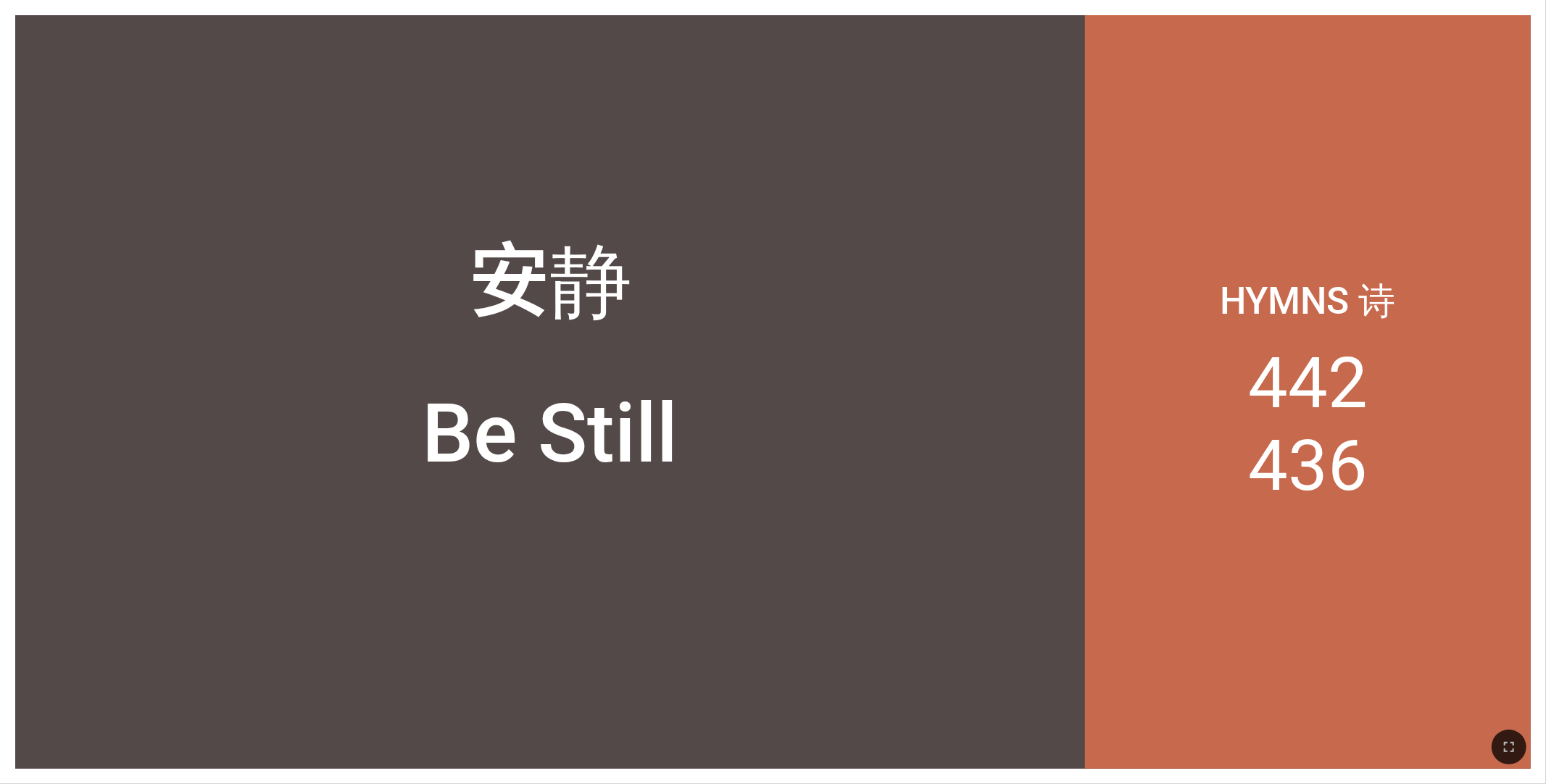 click on "Hymns   诗 442 436" at bounding box center [1308, 392] 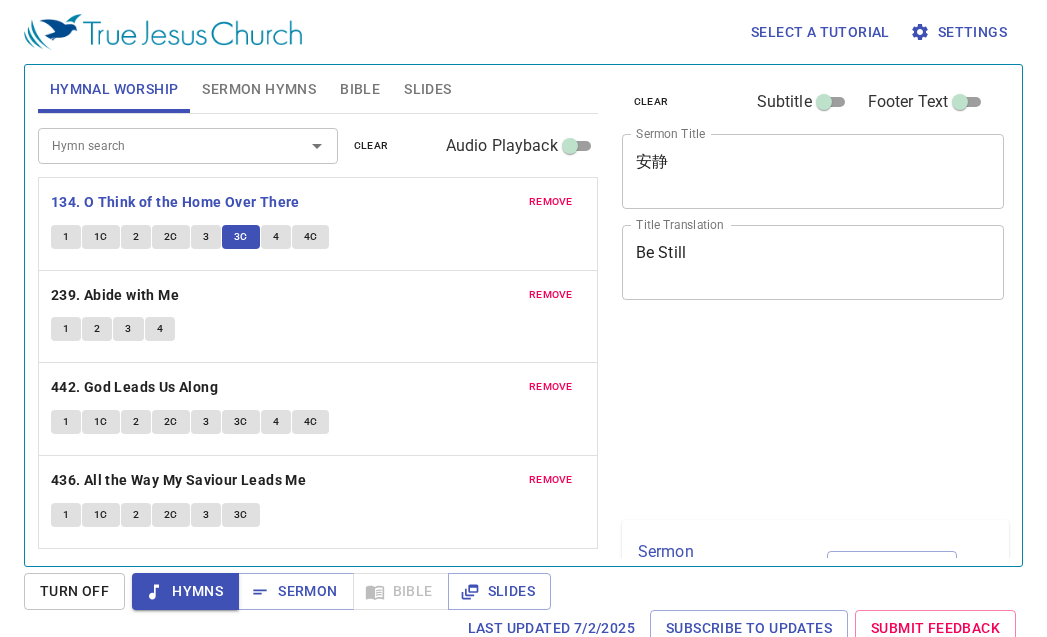 scroll, scrollTop: 0, scrollLeft: 0, axis: both 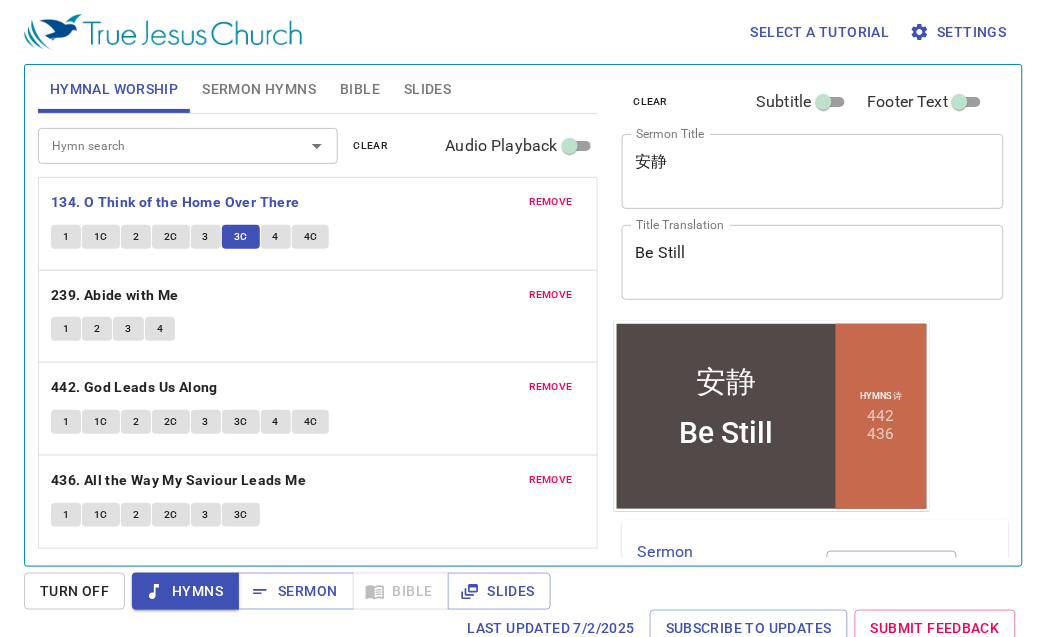 click on "4" at bounding box center (276, 237) 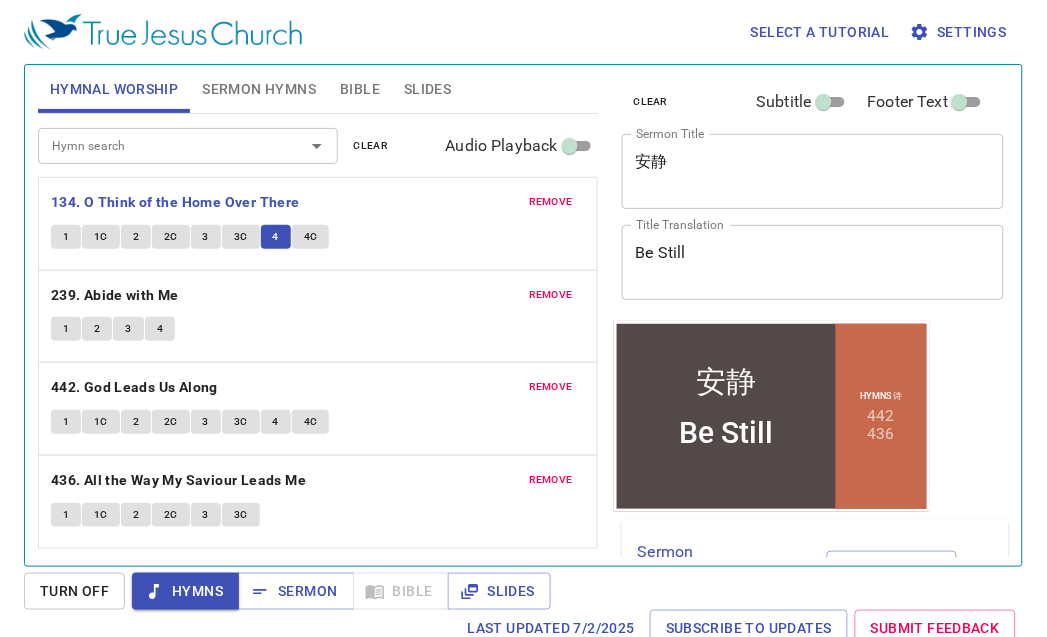 click on "4C" at bounding box center (311, 237) 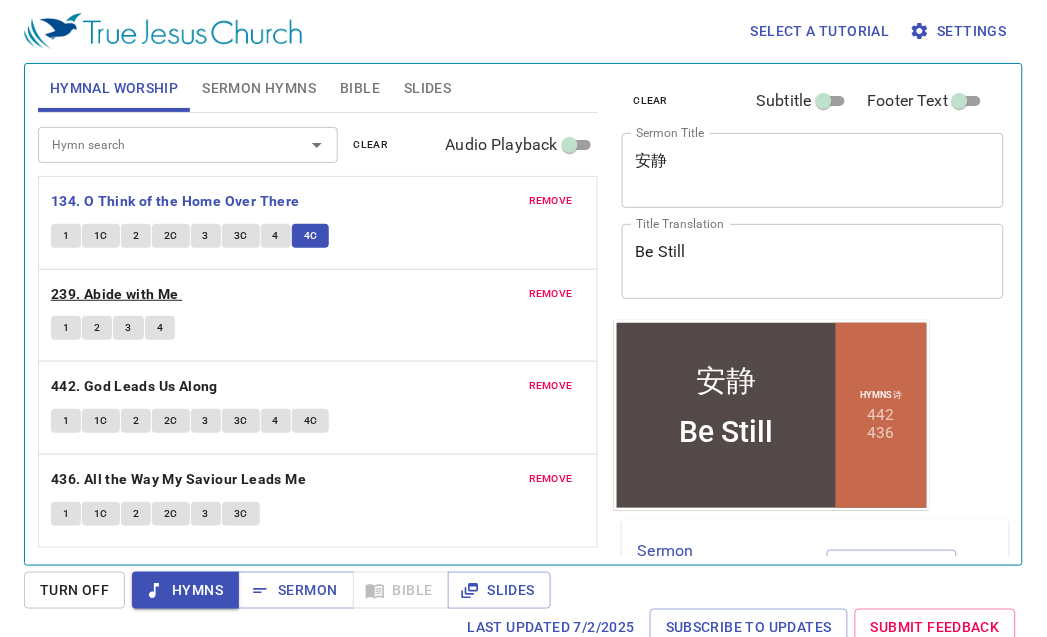 scroll, scrollTop: 0, scrollLeft: 0, axis: both 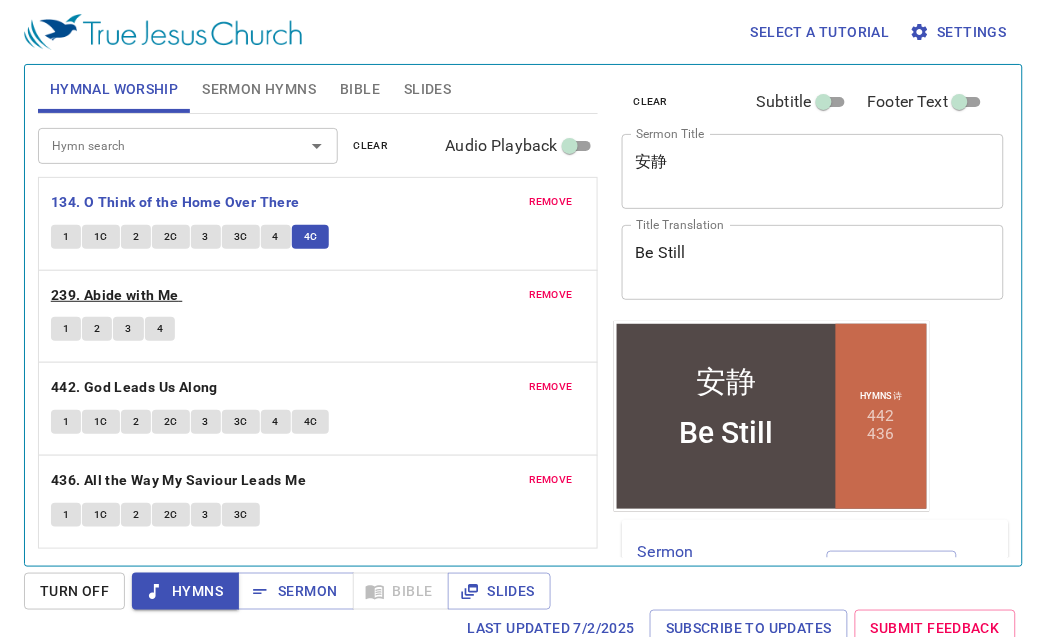click on "239. Abide with Me" at bounding box center (115, 295) 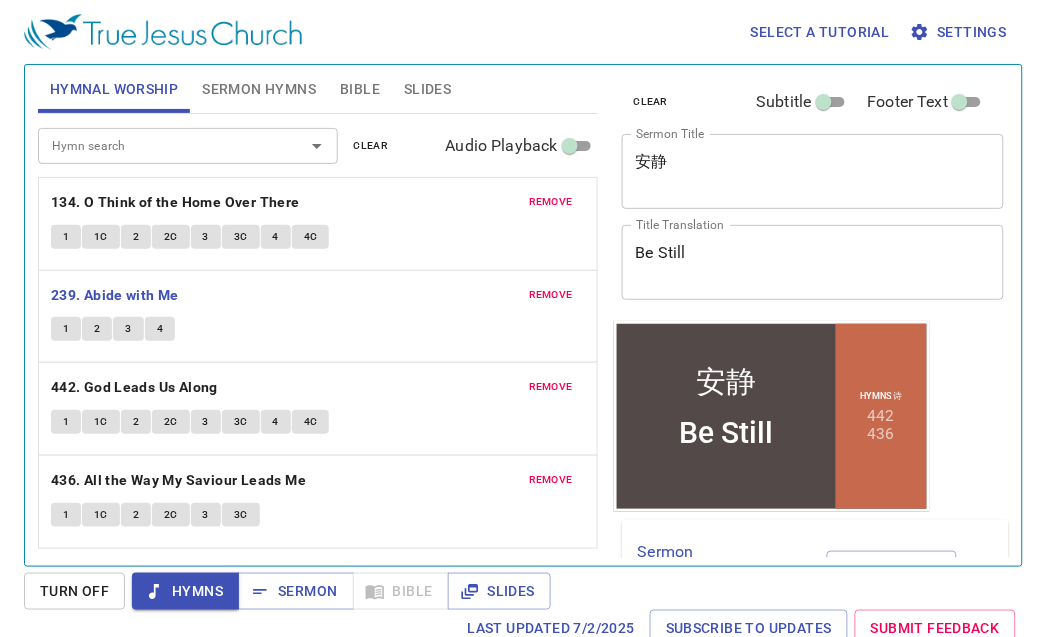 click on "1" at bounding box center [66, 329] 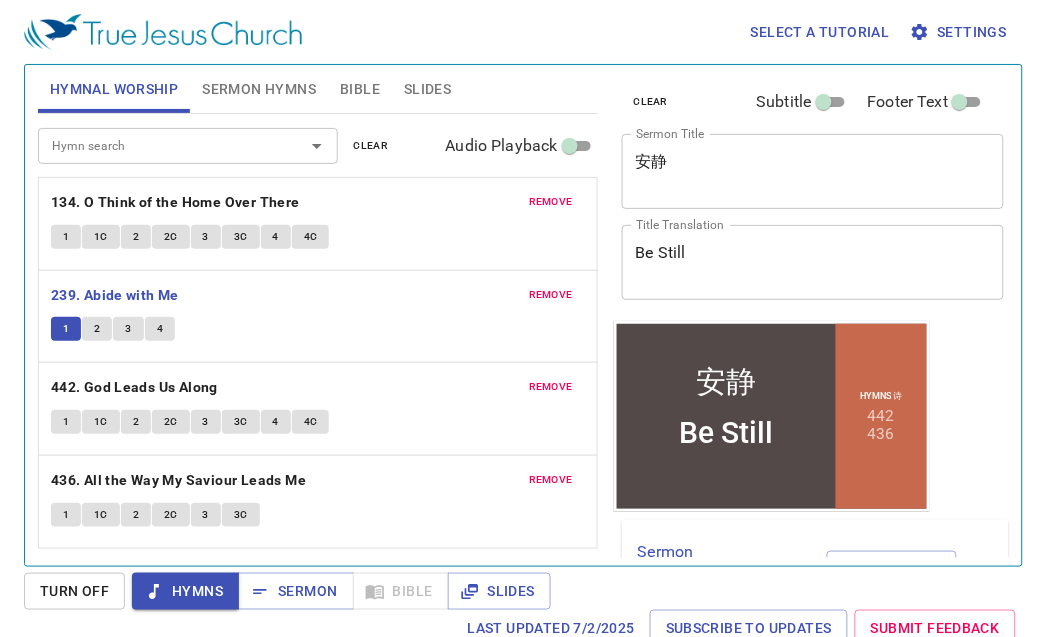click on "Sermon Hymns" at bounding box center [259, 89] 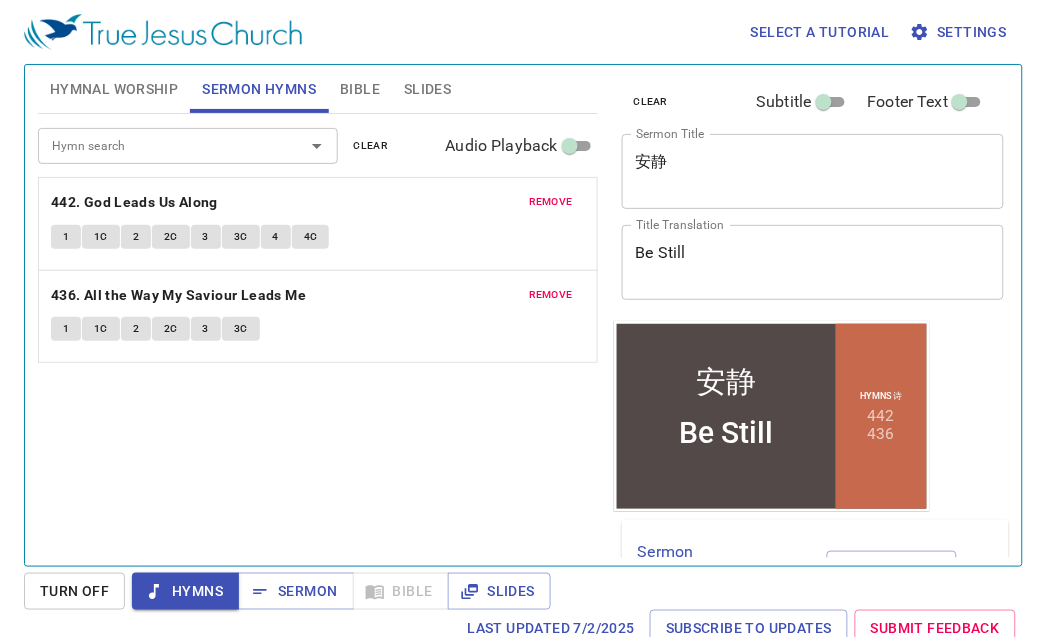 click on "Hymnal Worship" at bounding box center (114, 89) 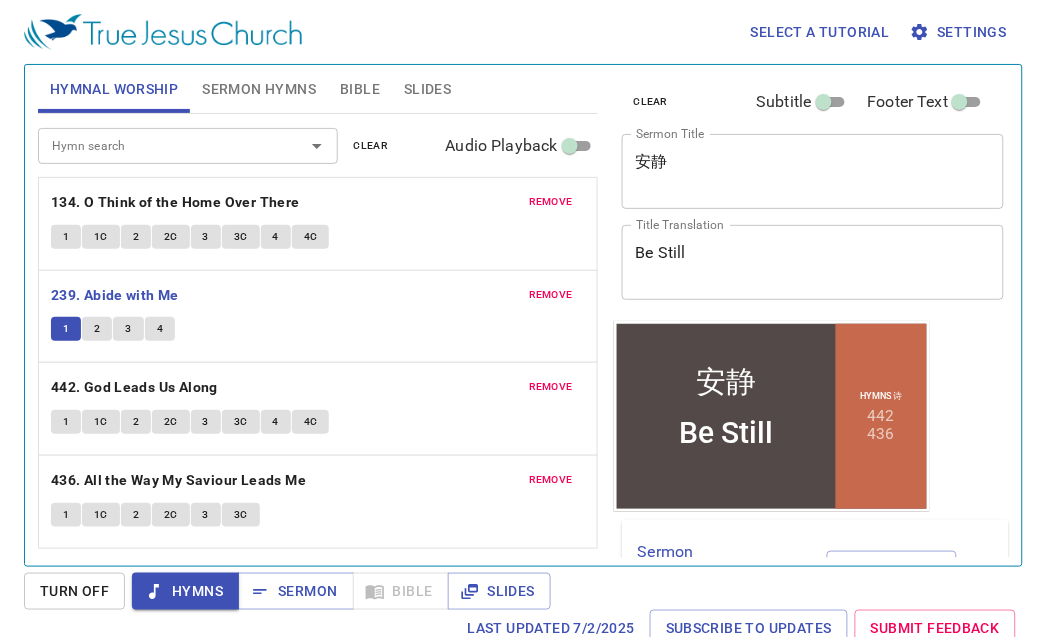click on "Sermon Hymns" at bounding box center (259, 89) 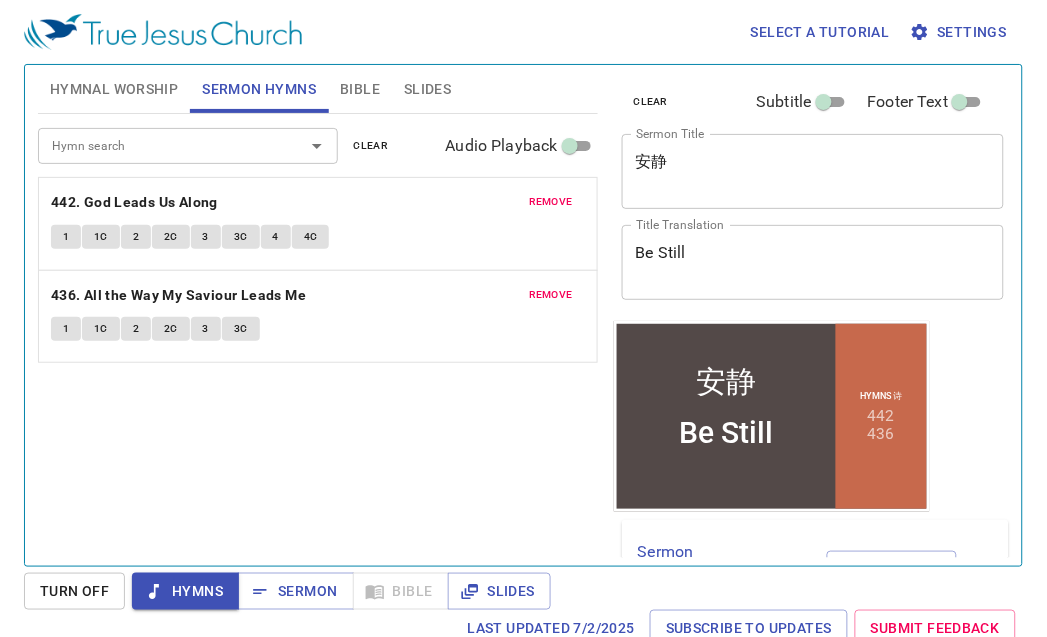 click on "Hymnal Worship" at bounding box center [114, 89] 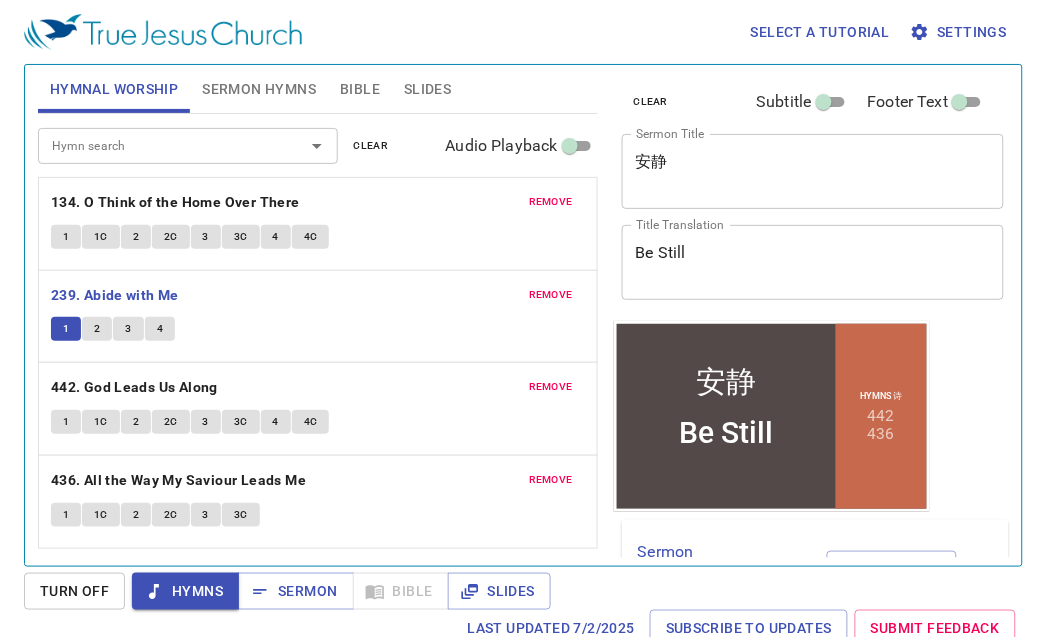 click on "2" at bounding box center (97, 329) 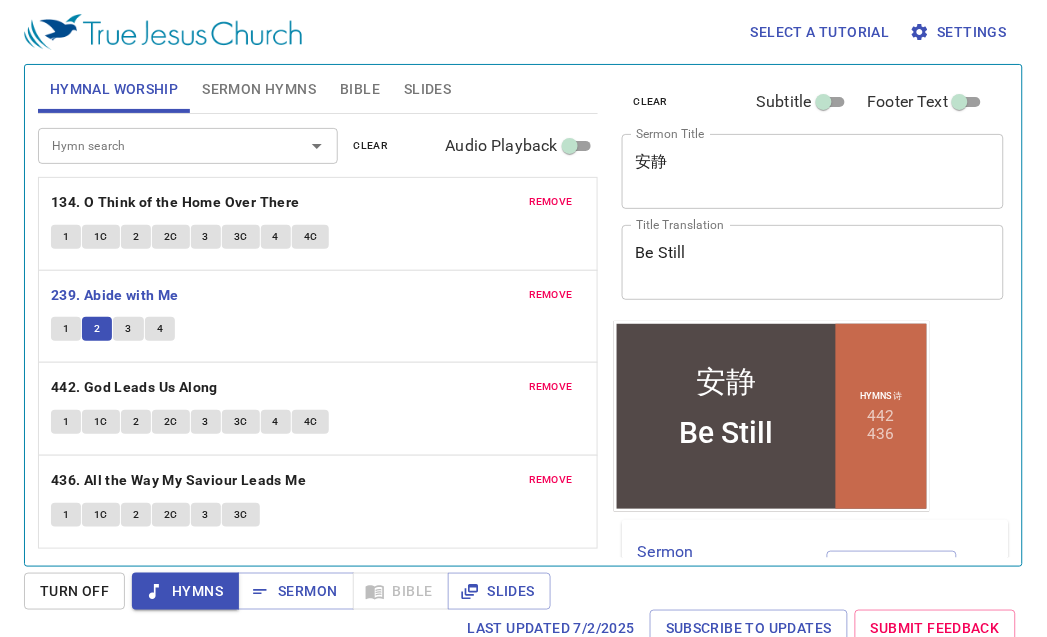 click on "3" at bounding box center [128, 329] 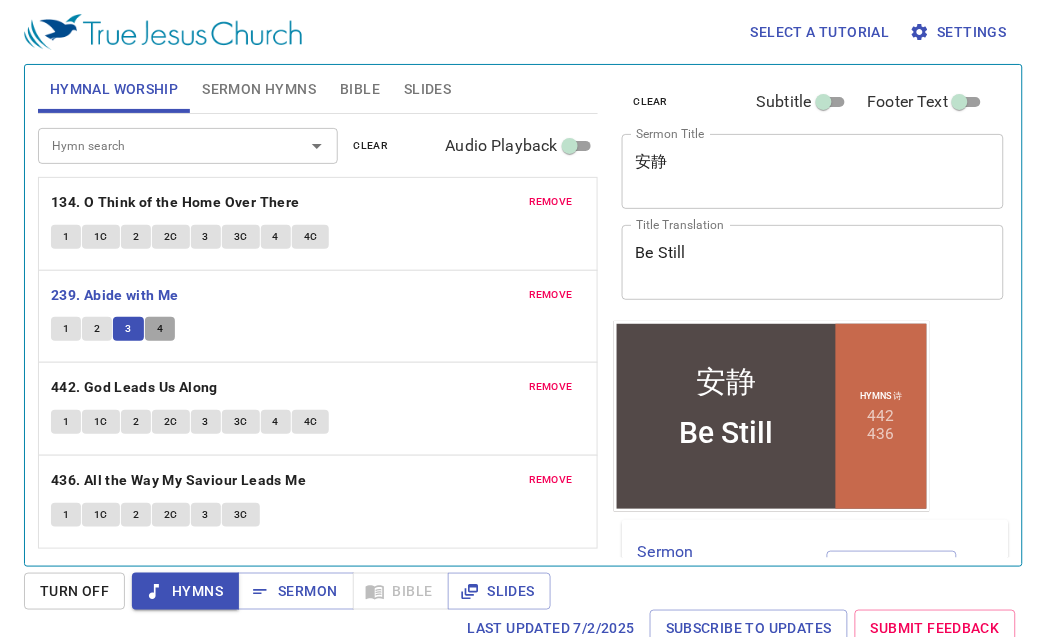 click on "4" at bounding box center (160, 329) 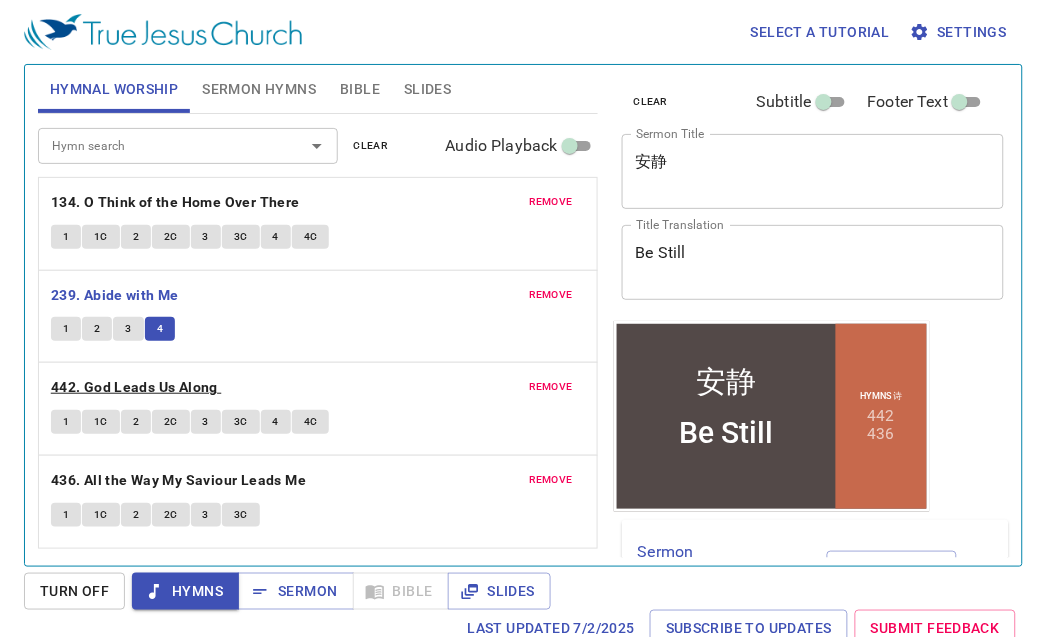 click on "442. God Leads Us Along" at bounding box center [134, 387] 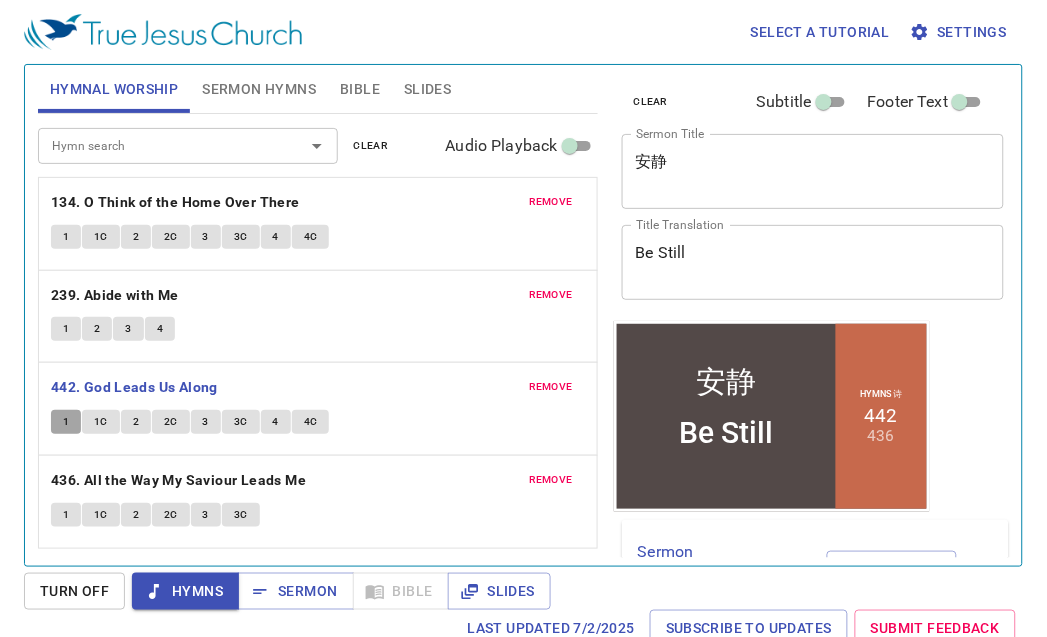 click on "1" at bounding box center (66, 422) 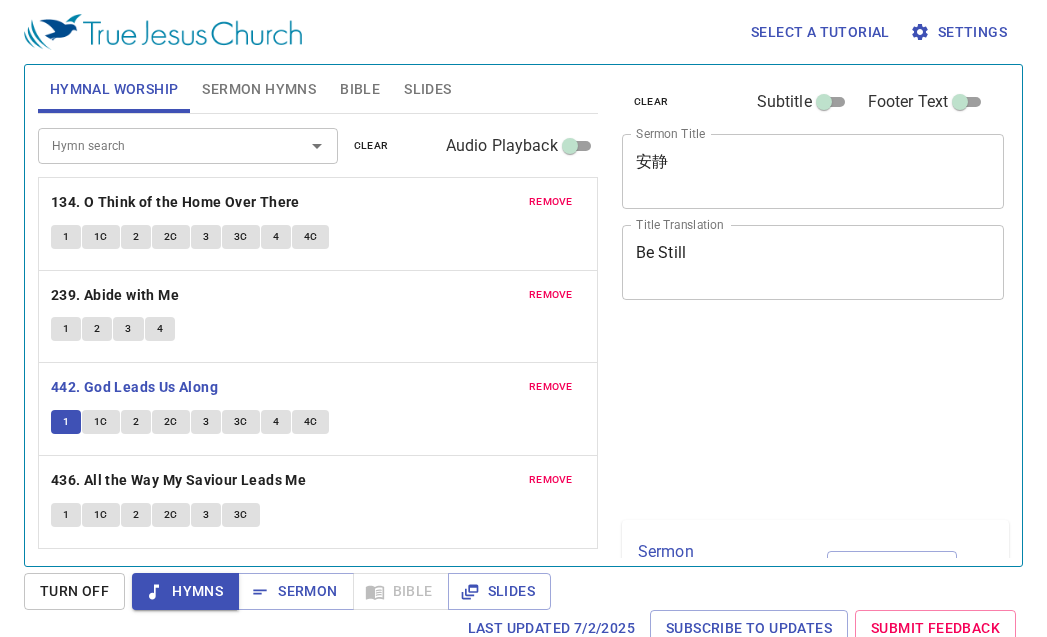 scroll, scrollTop: 0, scrollLeft: 0, axis: both 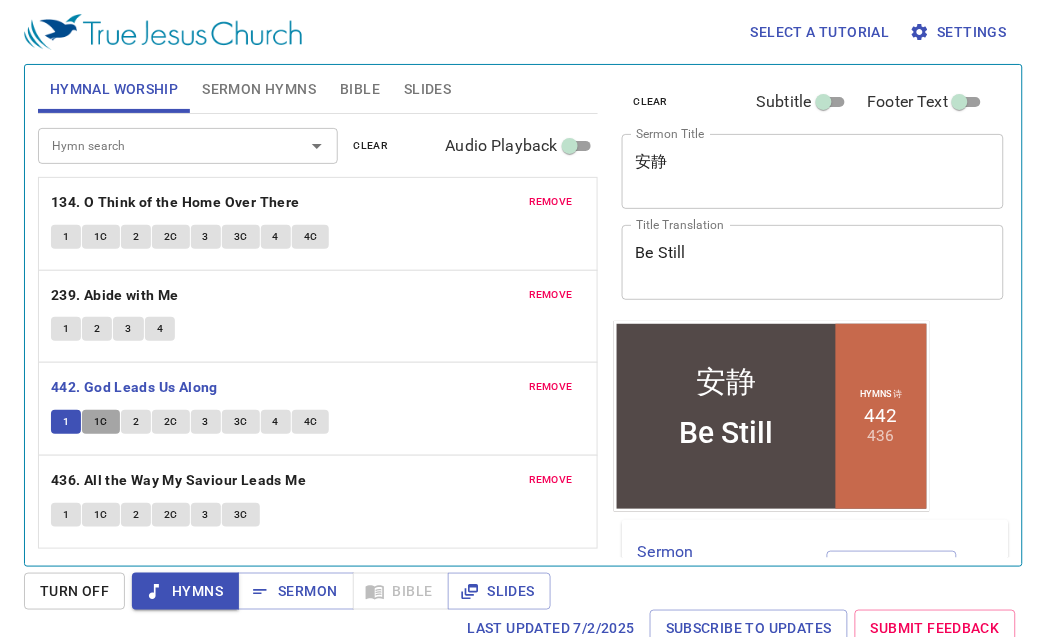 click on "1C" at bounding box center (101, 422) 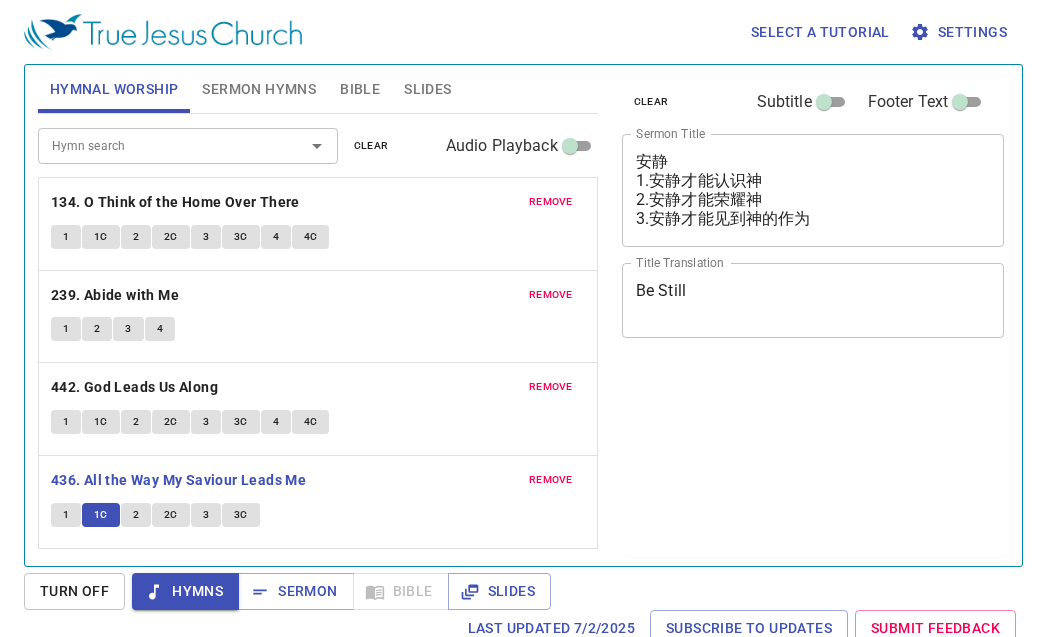 scroll, scrollTop: 0, scrollLeft: 0, axis: both 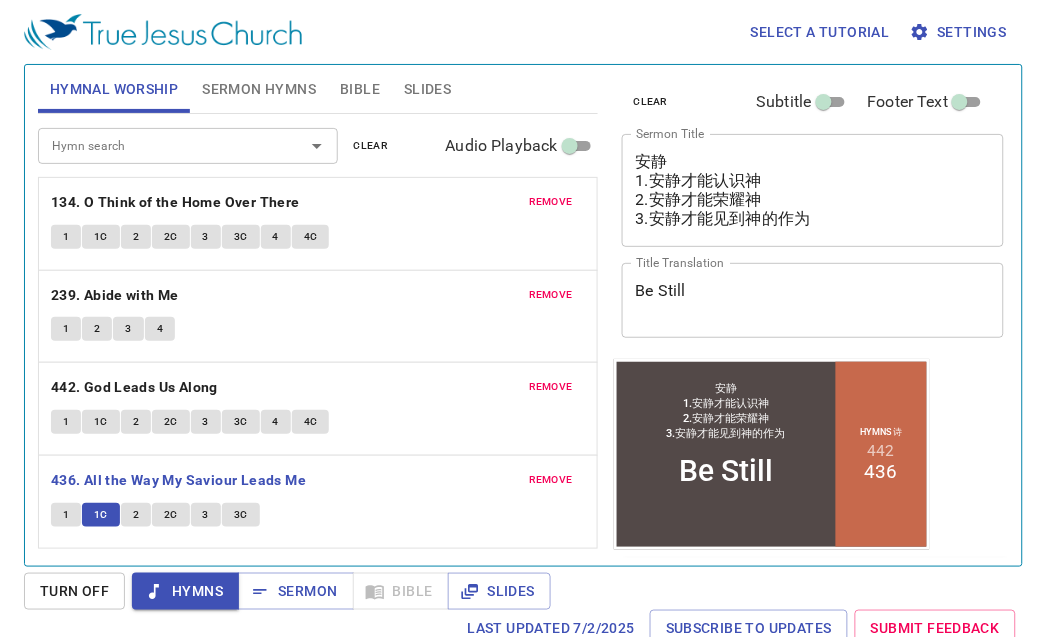 click on "1" at bounding box center (66, 515) 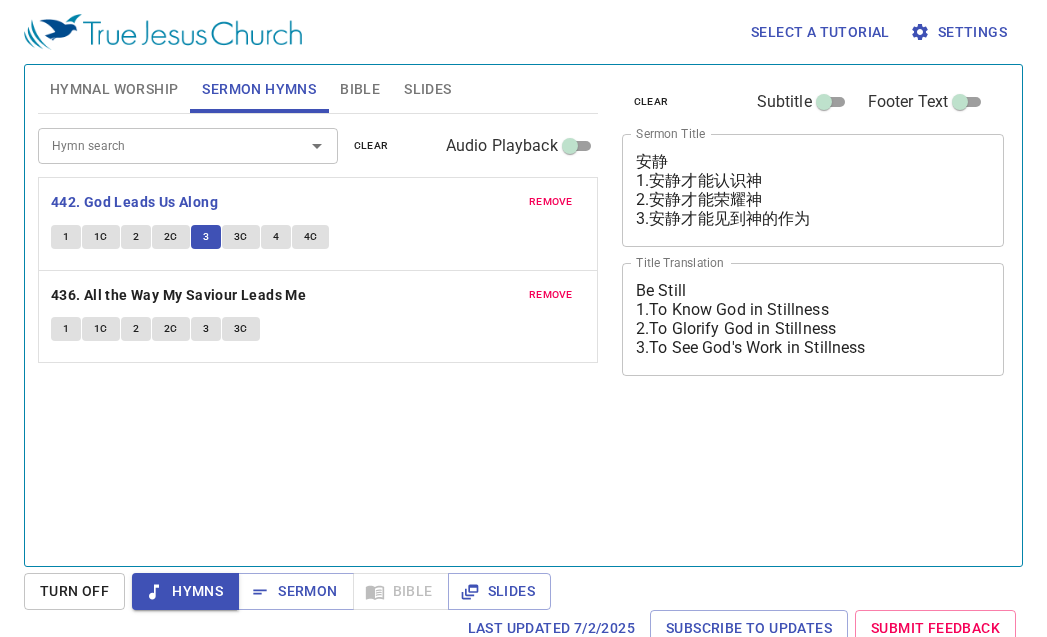 scroll, scrollTop: 0, scrollLeft: 0, axis: both 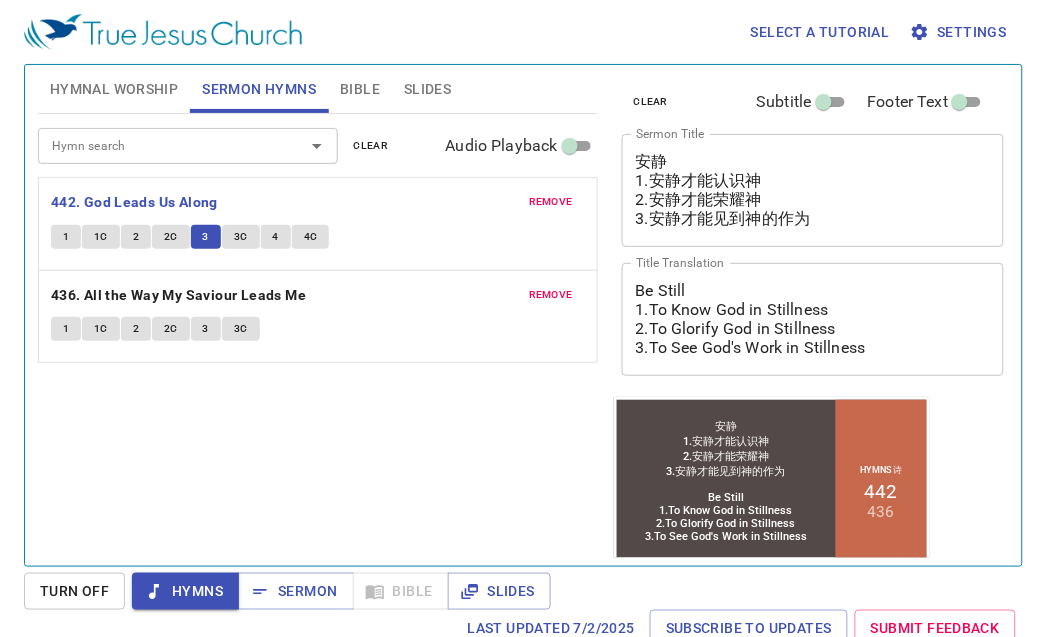 click on "3C" at bounding box center (241, 237) 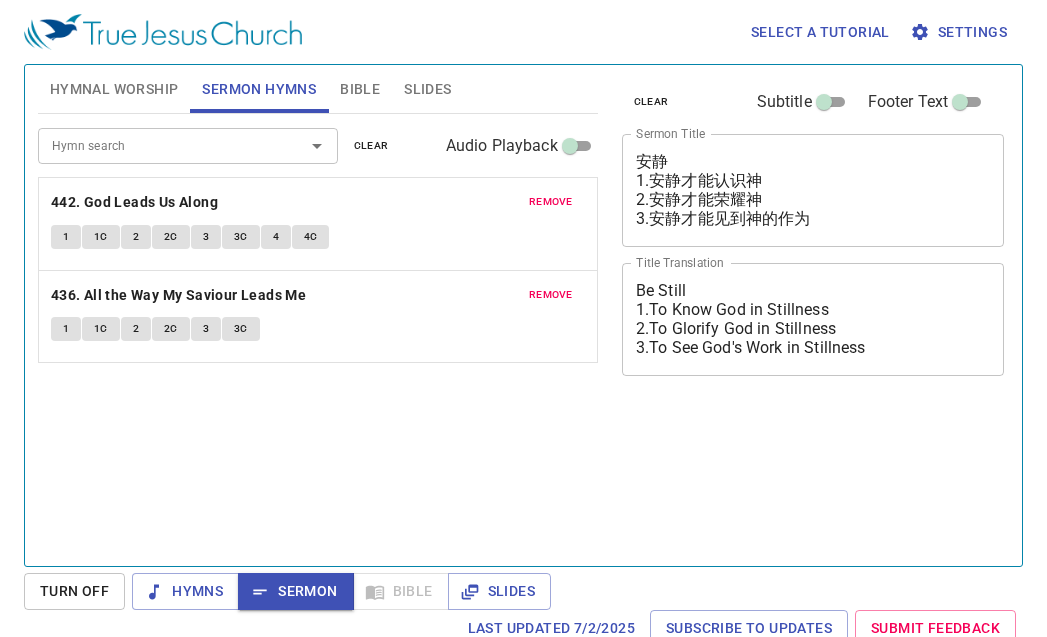 scroll, scrollTop: 0, scrollLeft: 0, axis: both 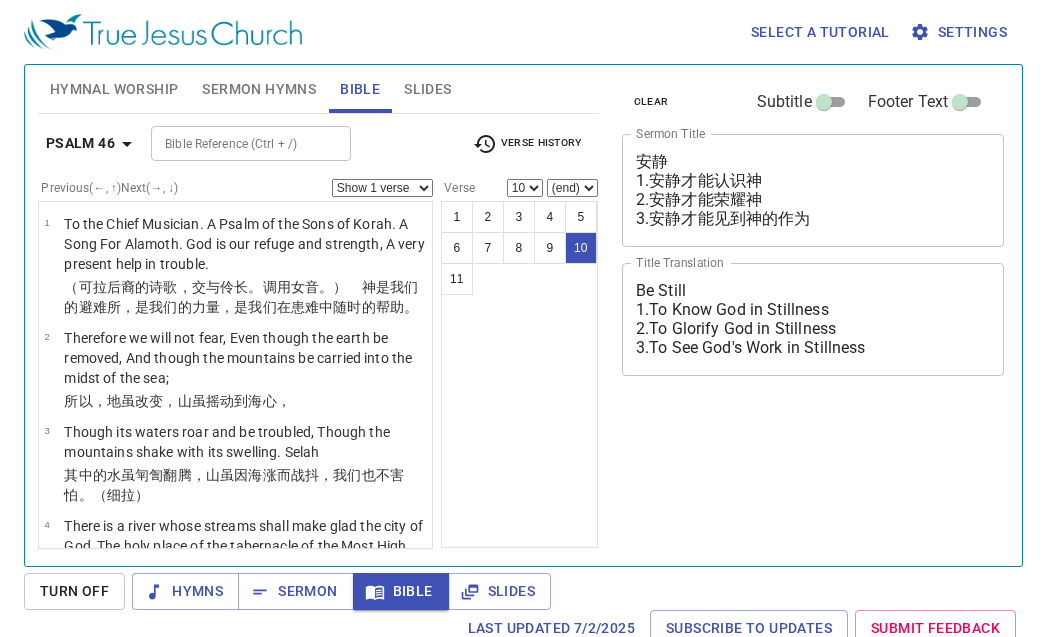 select on "10" 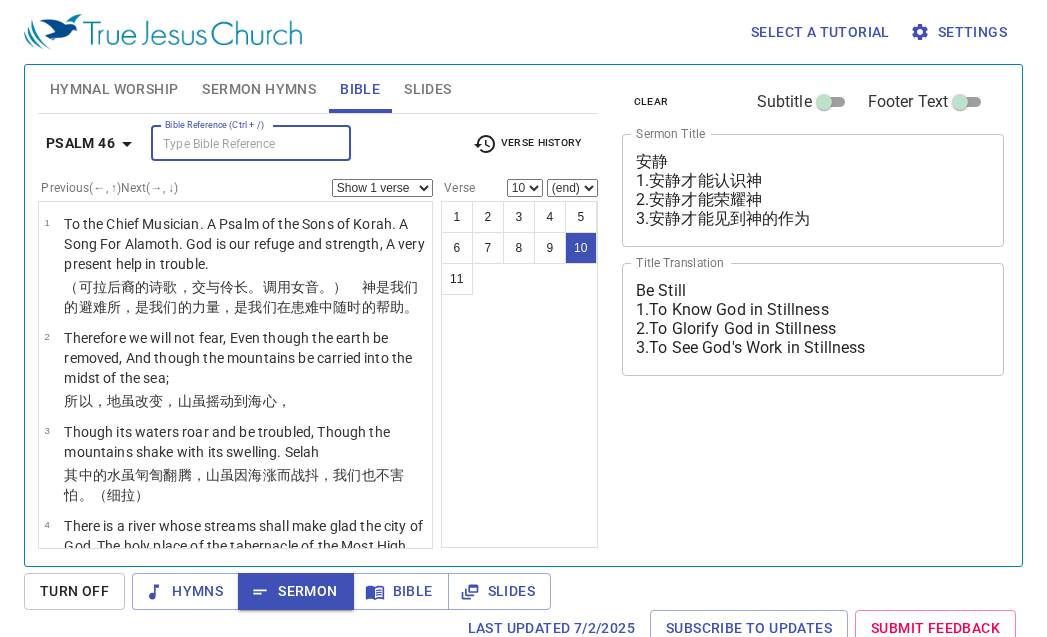 select on "10" 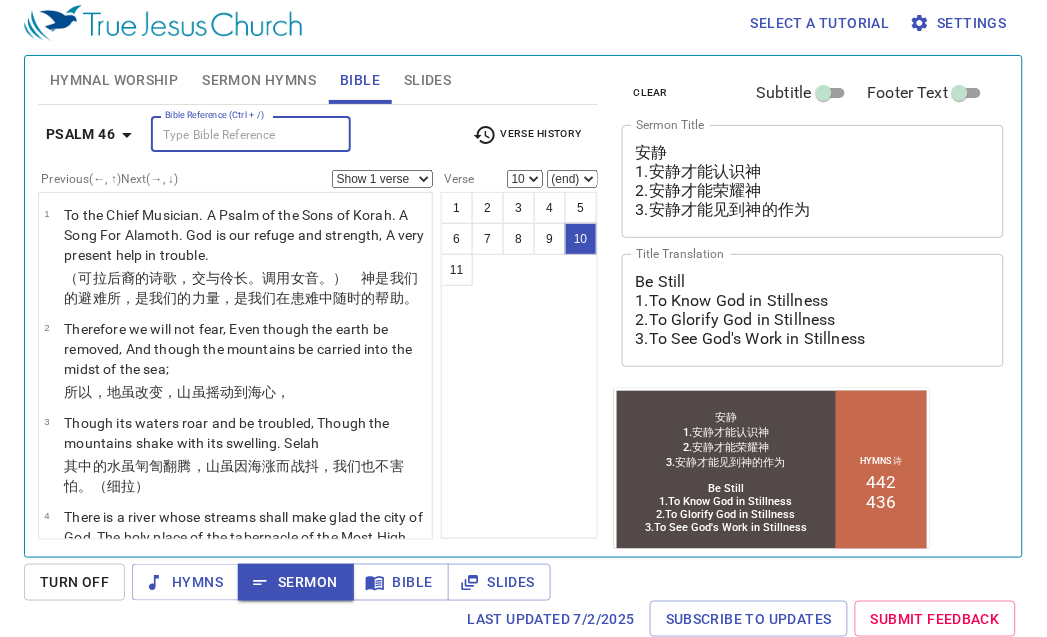 scroll, scrollTop: 10, scrollLeft: 0, axis: vertical 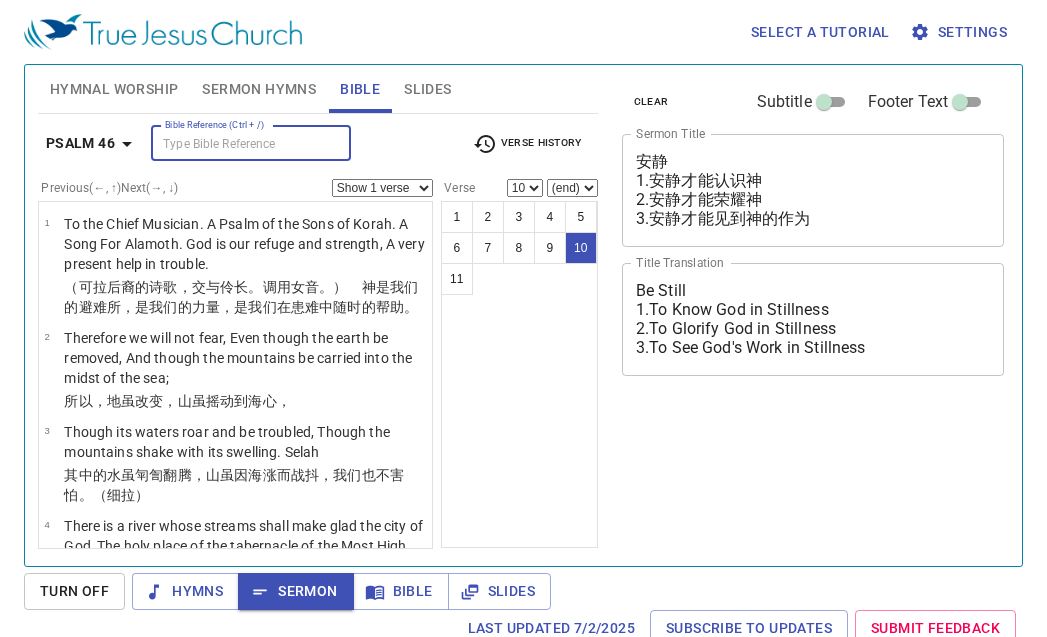 select on "10" 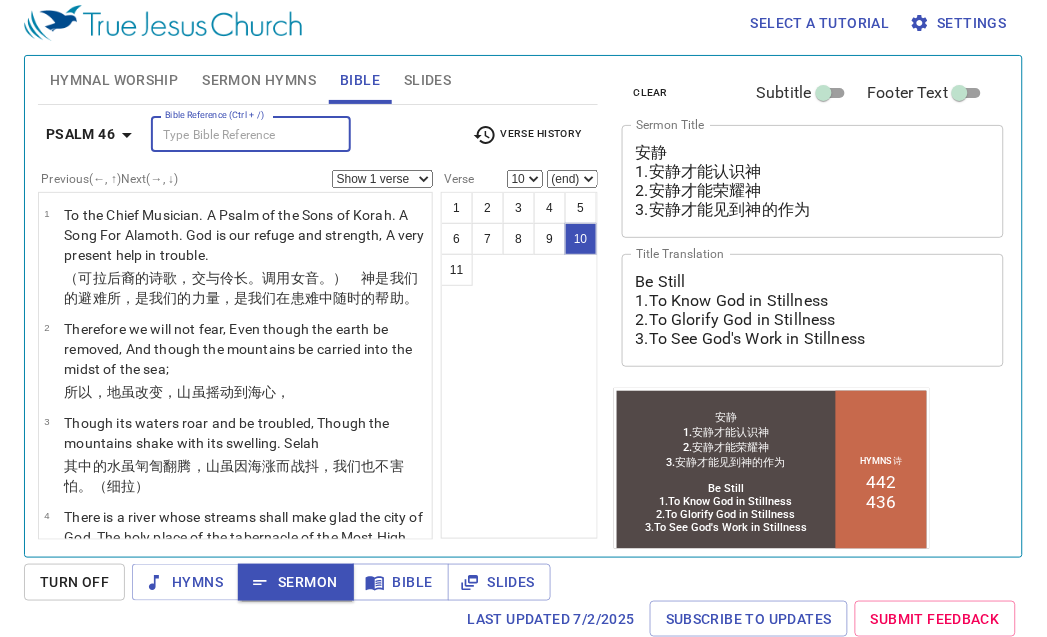 scroll, scrollTop: 10, scrollLeft: 0, axis: vertical 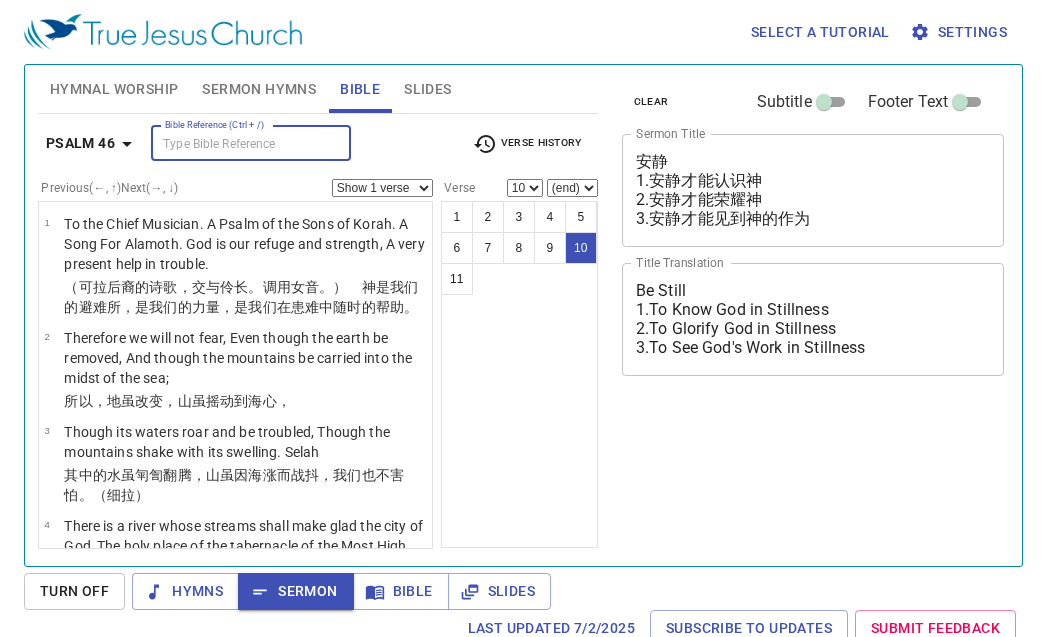 select on "10" 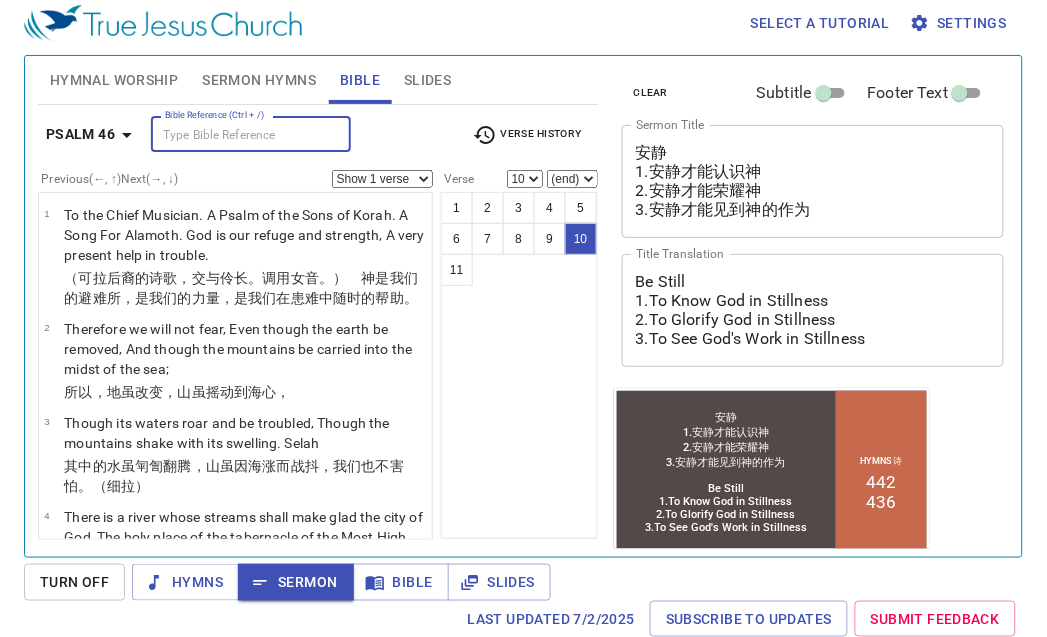 scroll, scrollTop: 10, scrollLeft: 0, axis: vertical 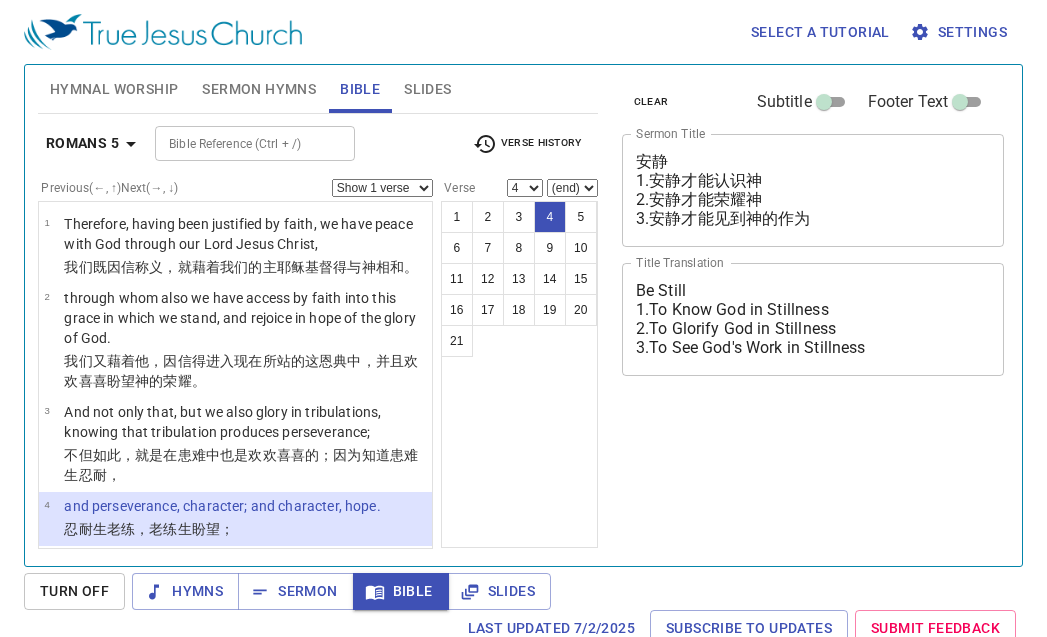 select on "4" 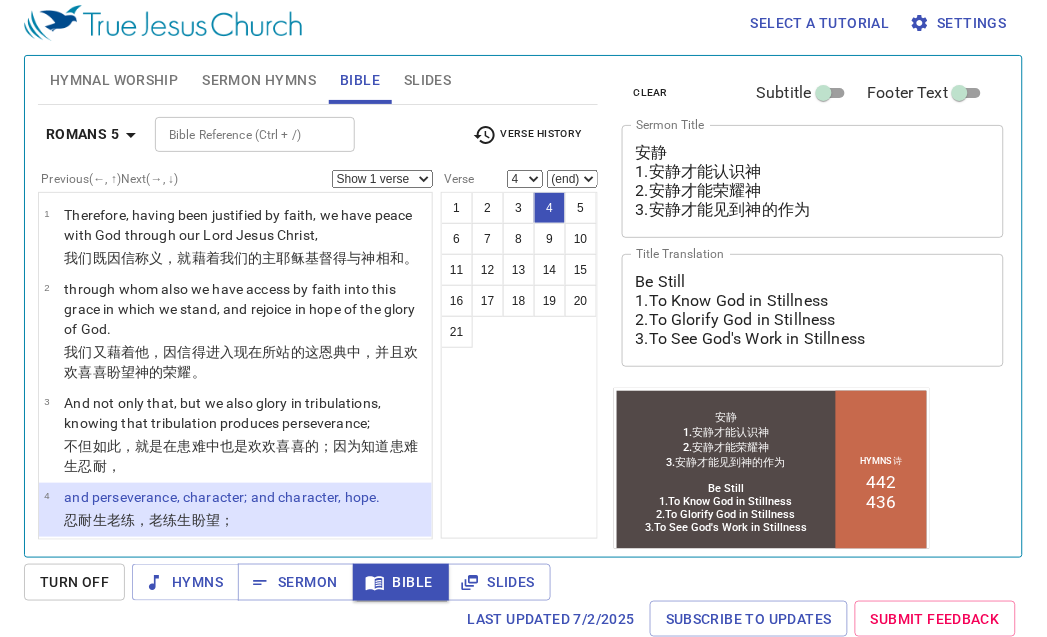 scroll, scrollTop: 10, scrollLeft: 0, axis: vertical 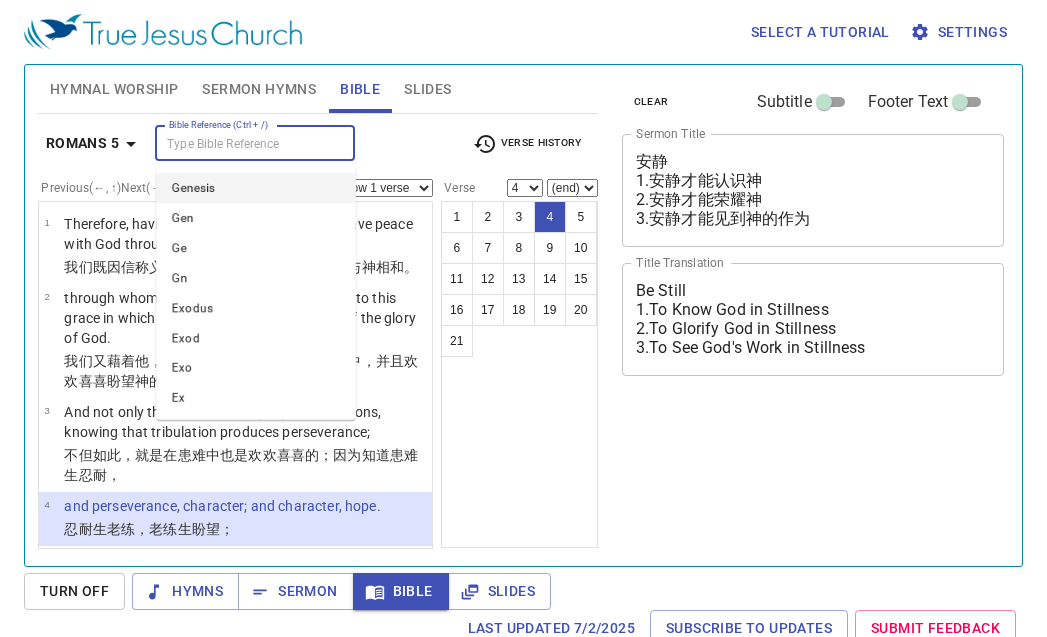 select on "4" 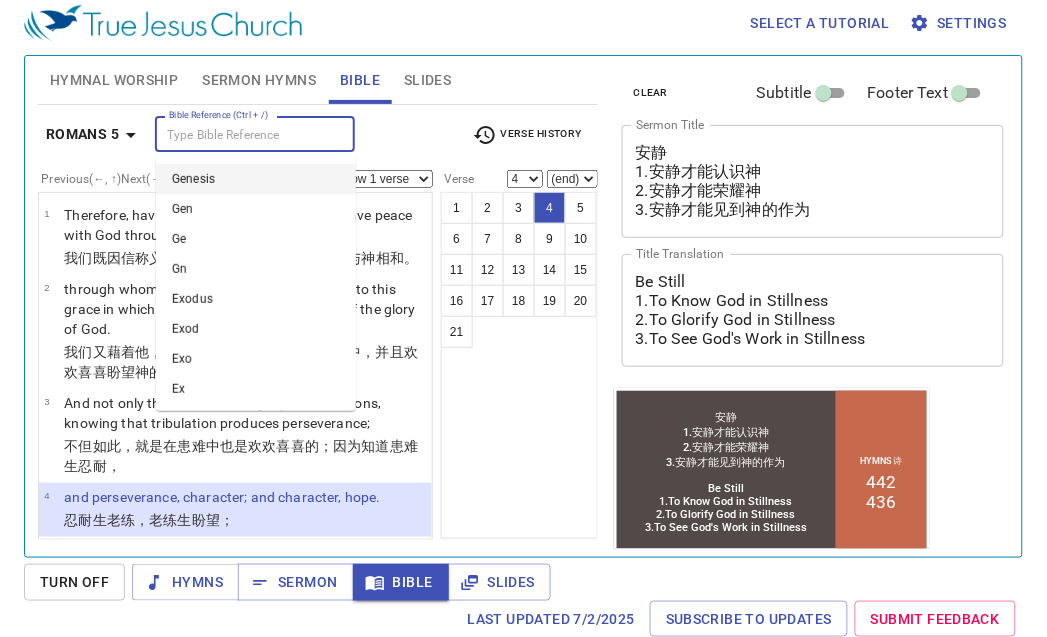 scroll, scrollTop: 10, scrollLeft: 0, axis: vertical 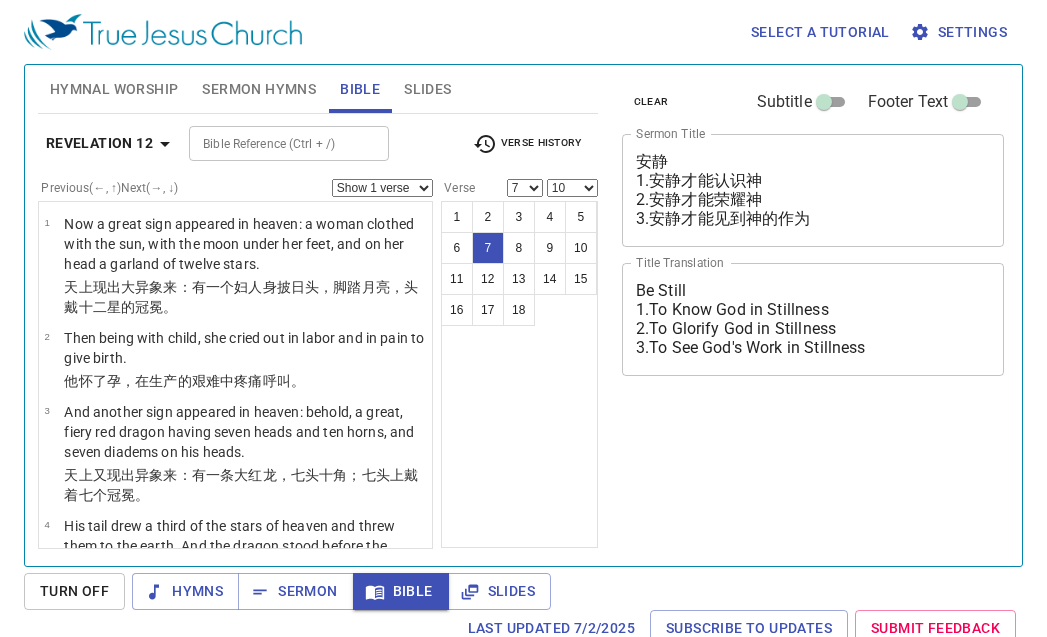 select on "7" 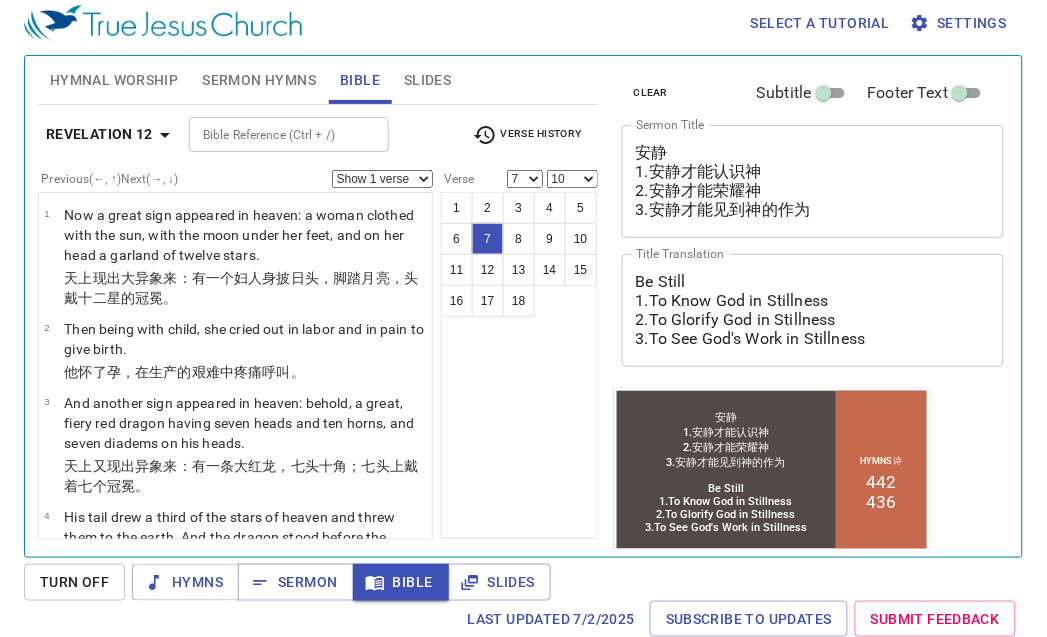 scroll, scrollTop: 10, scrollLeft: 0, axis: vertical 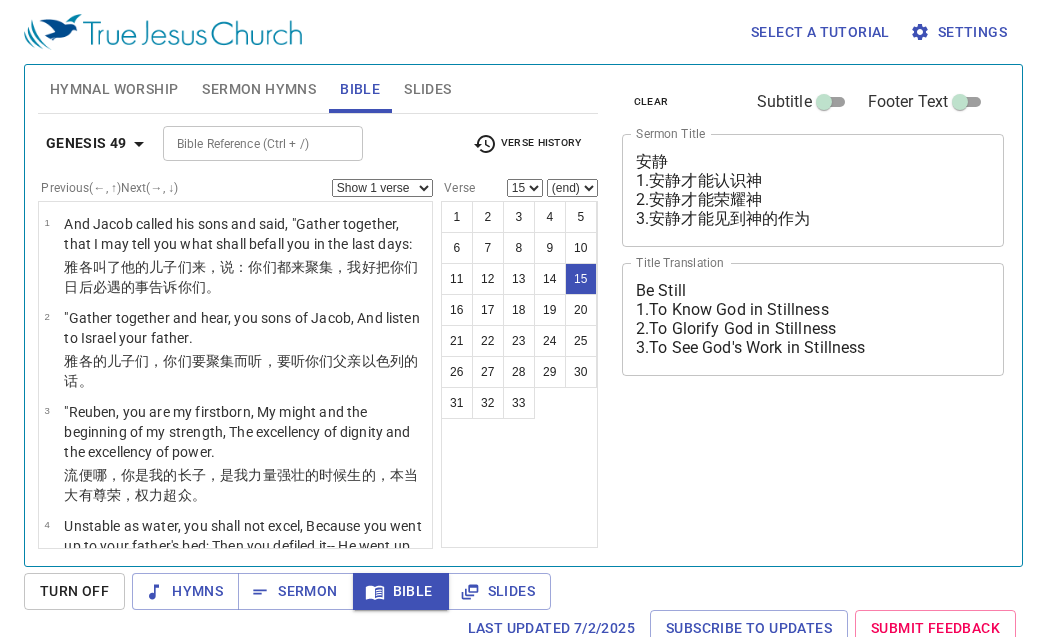 select on "15" 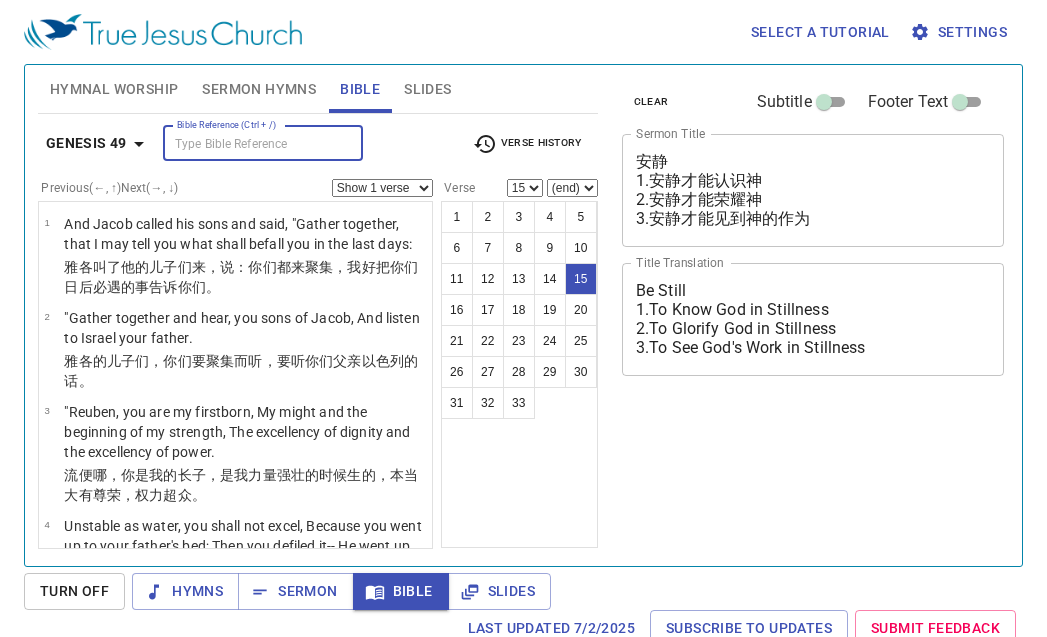select on "15" 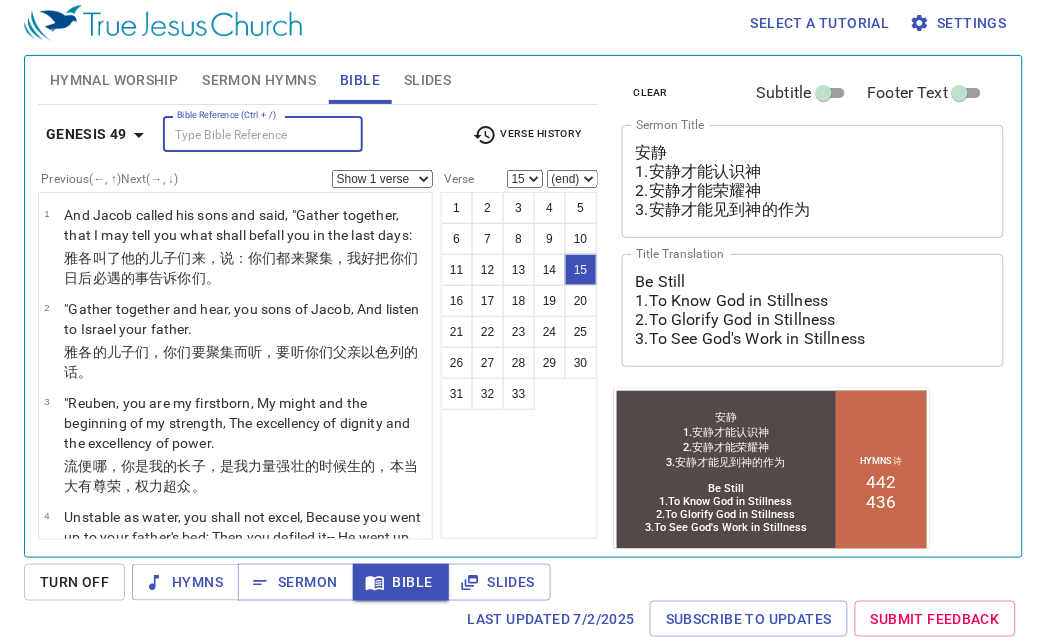 scroll, scrollTop: 10, scrollLeft: 0, axis: vertical 